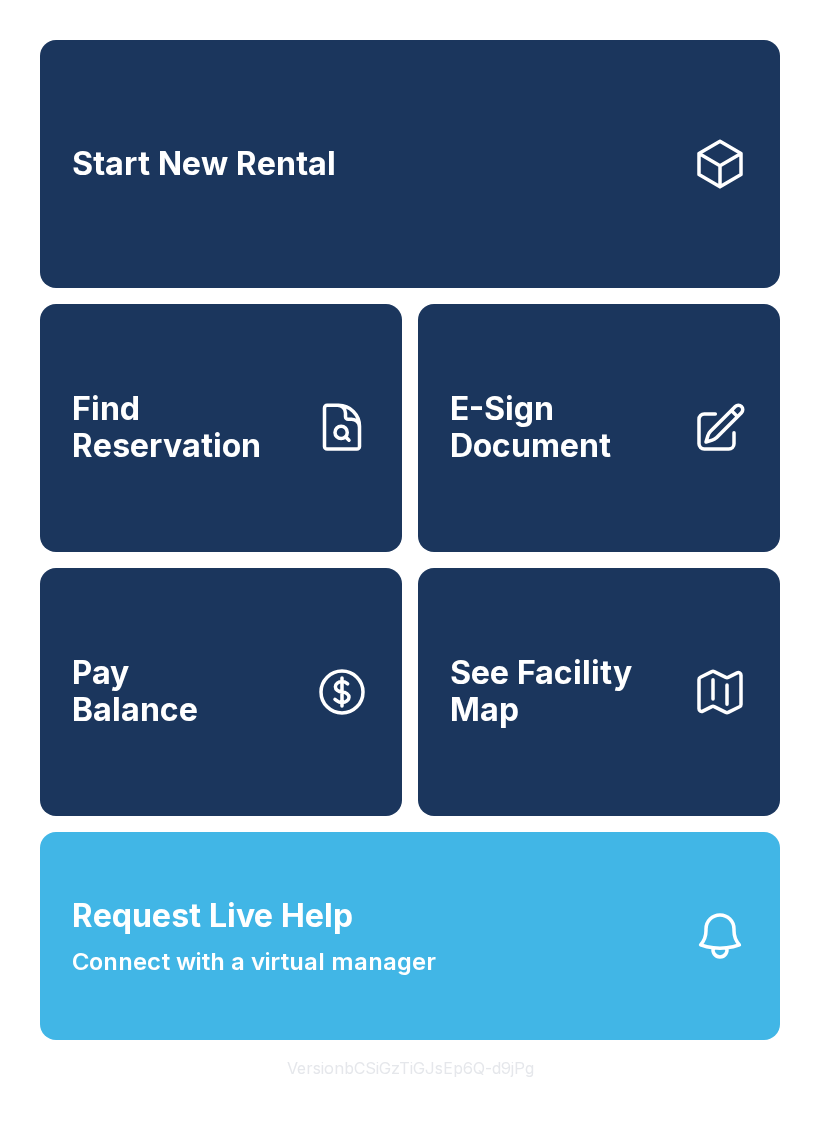 scroll, scrollTop: 0, scrollLeft: 0, axis: both 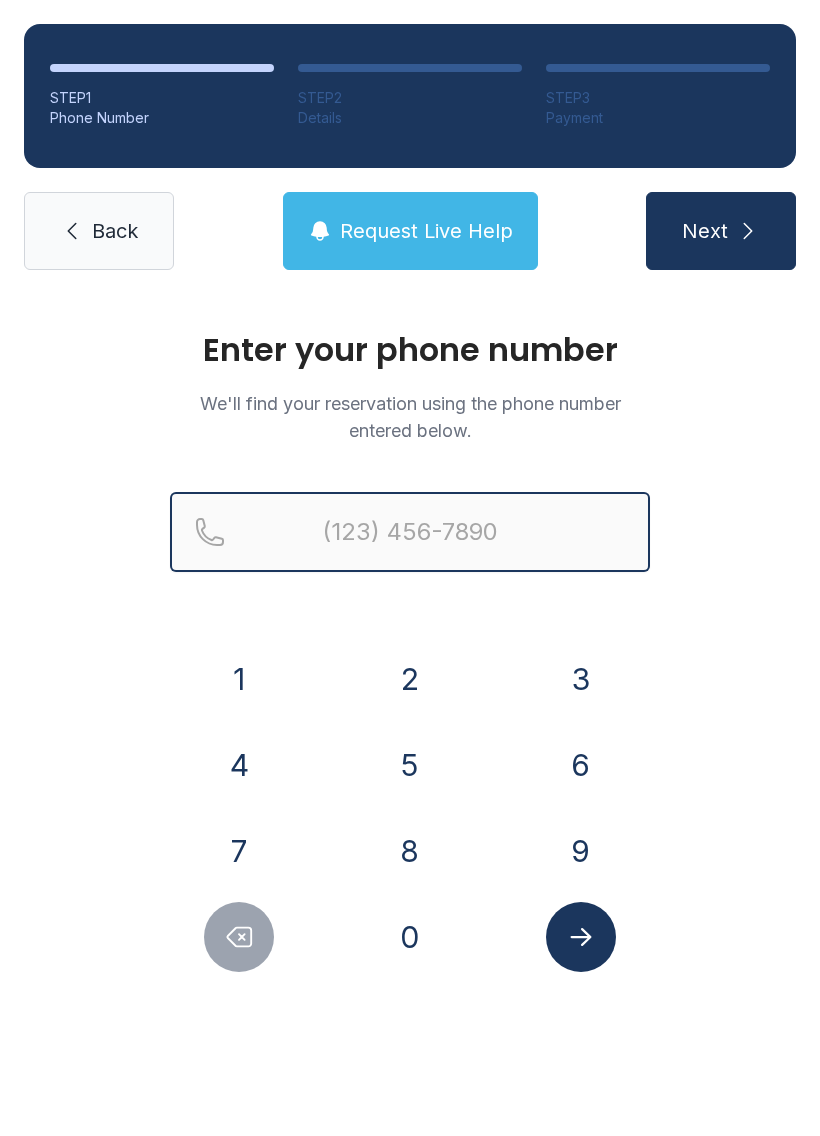 click at bounding box center [410, 532] 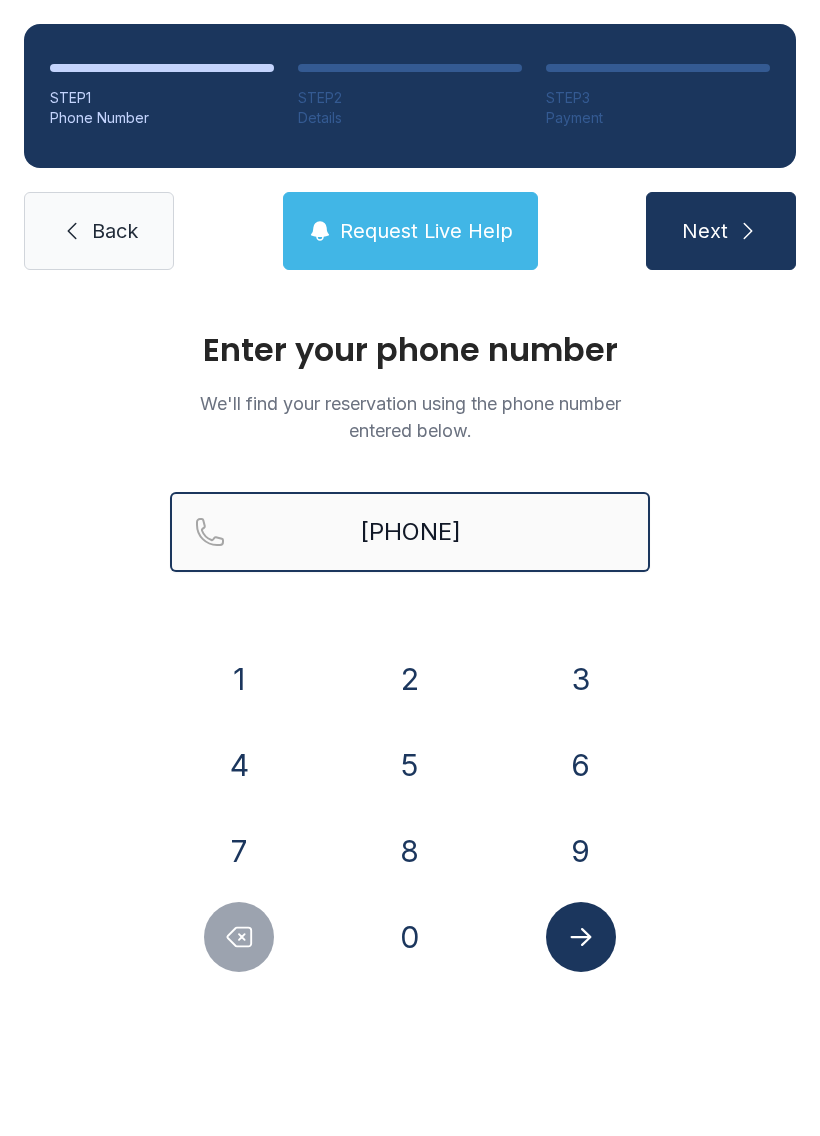 type on "[PHONE]" 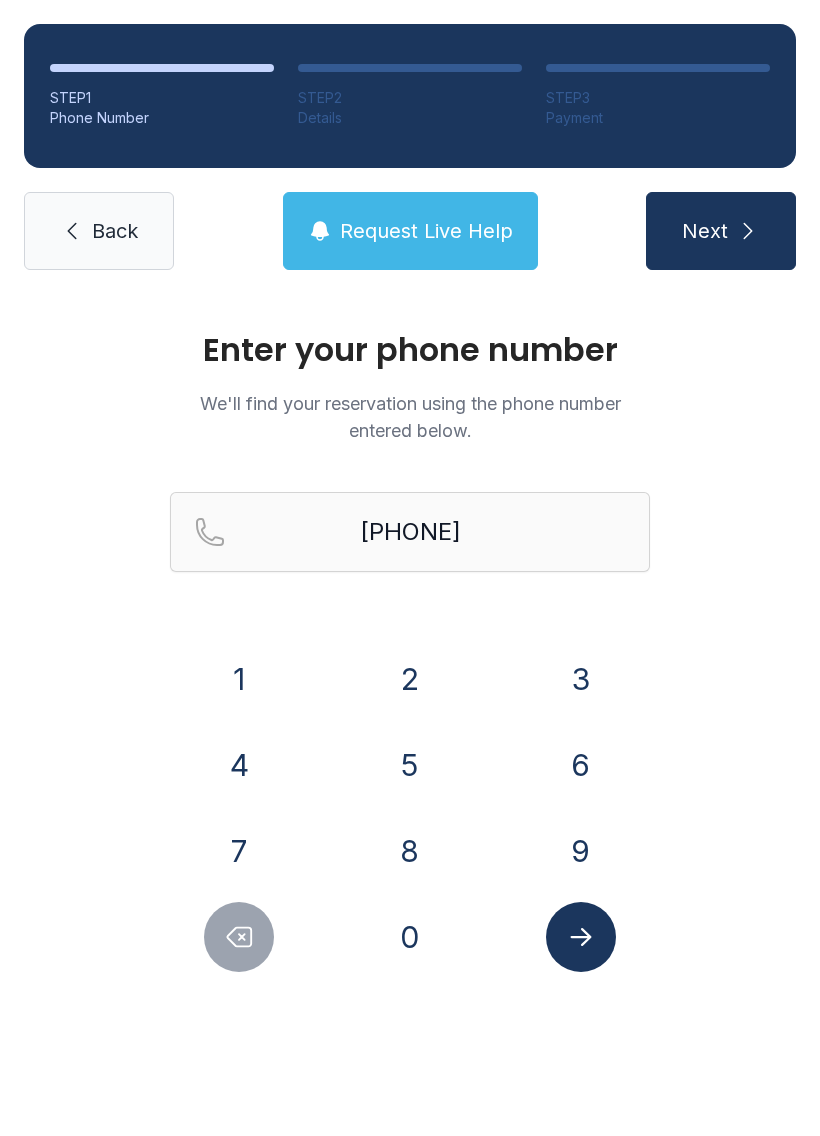 click at bounding box center [748, 231] 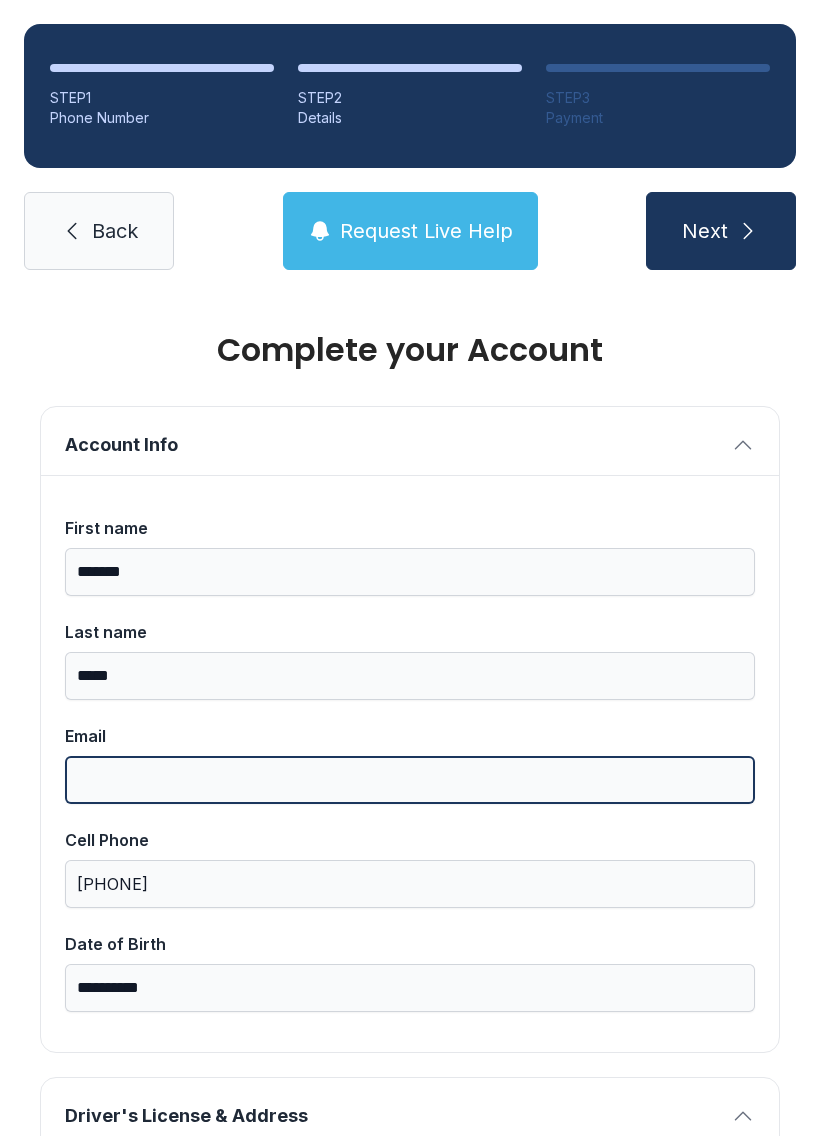 click on "Email" at bounding box center [410, 780] 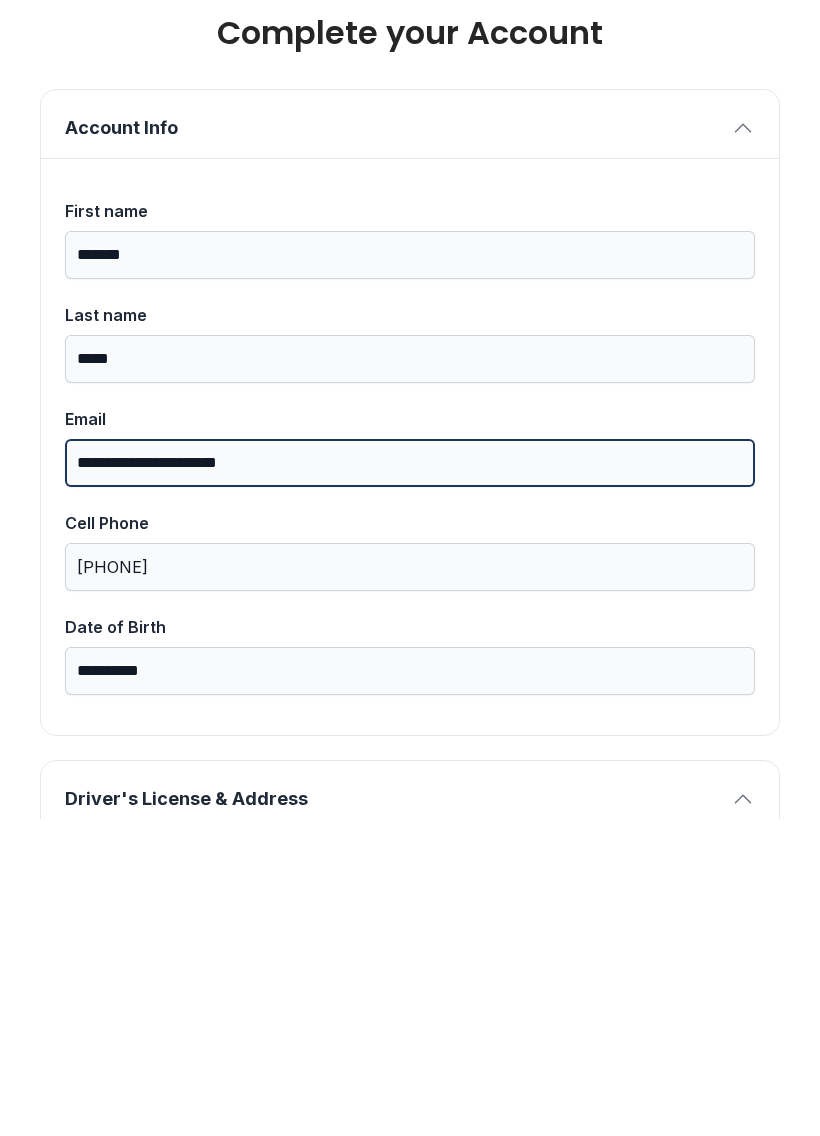 type on "**********" 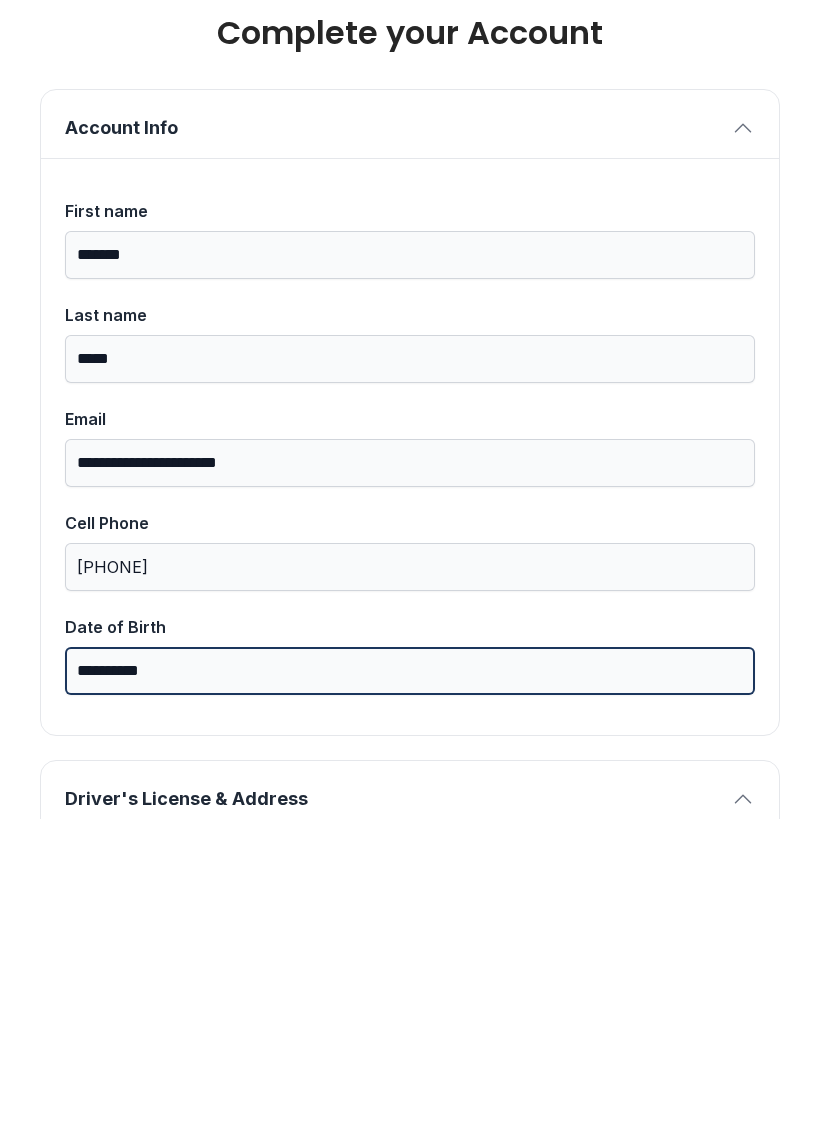 click on "**********" at bounding box center (410, 988) 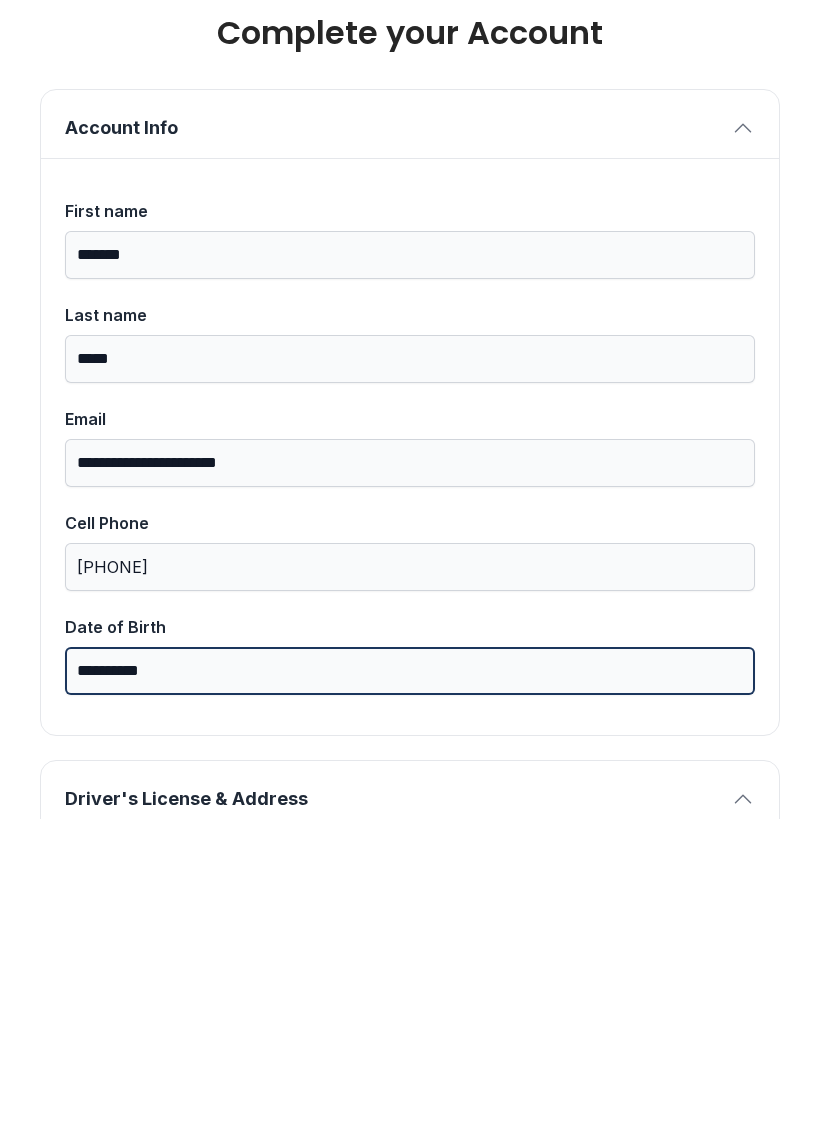 click on "**********" at bounding box center (410, 988) 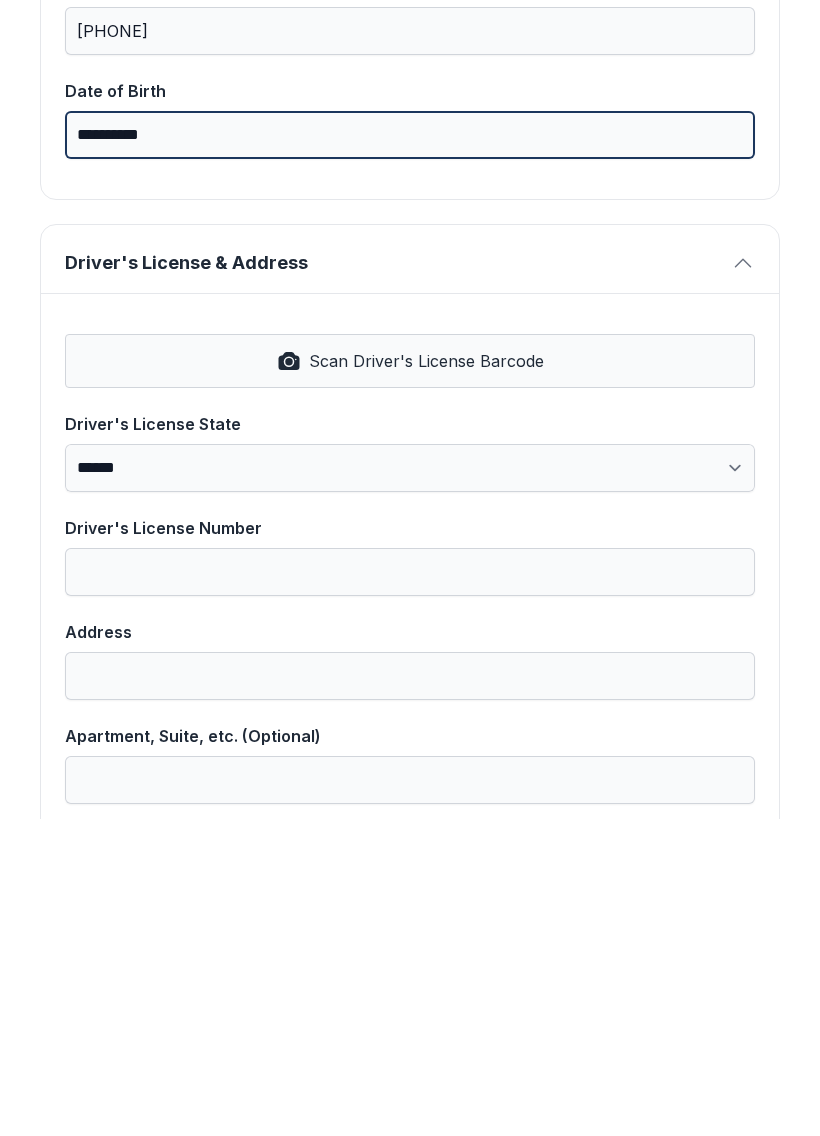 scroll, scrollTop: 537, scrollLeft: 0, axis: vertical 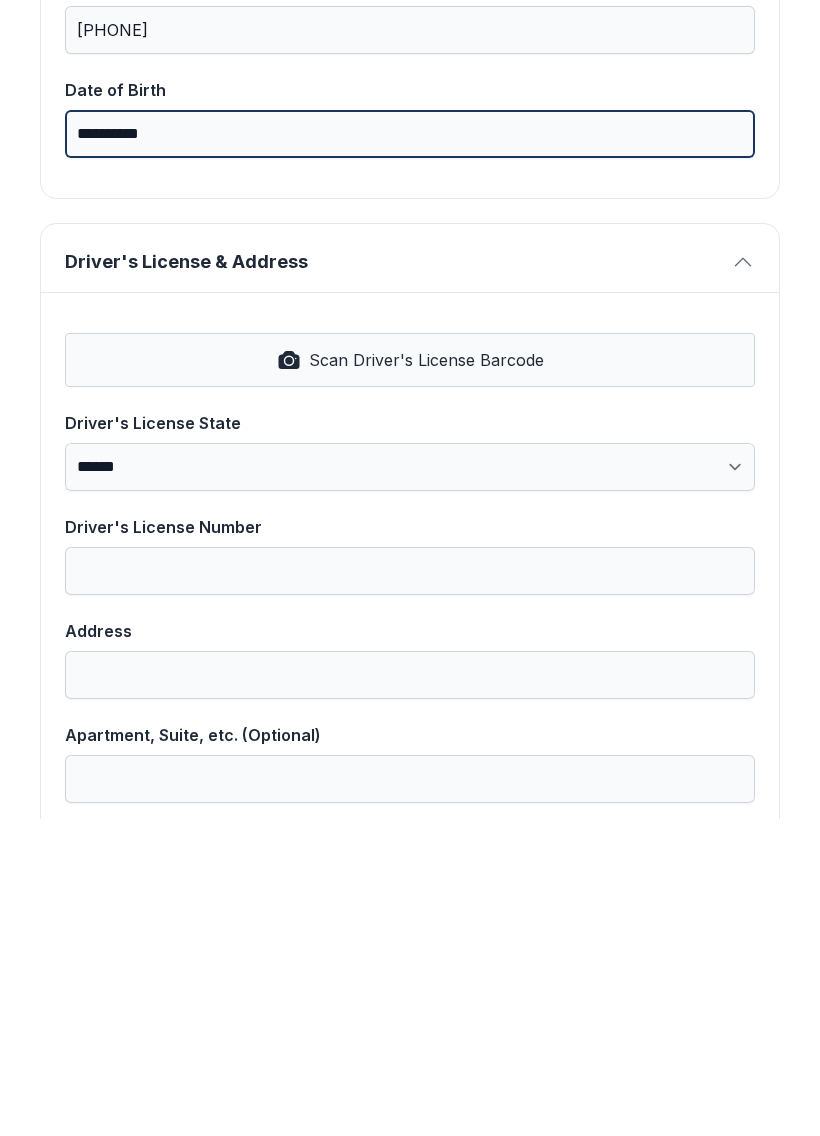 type on "**********" 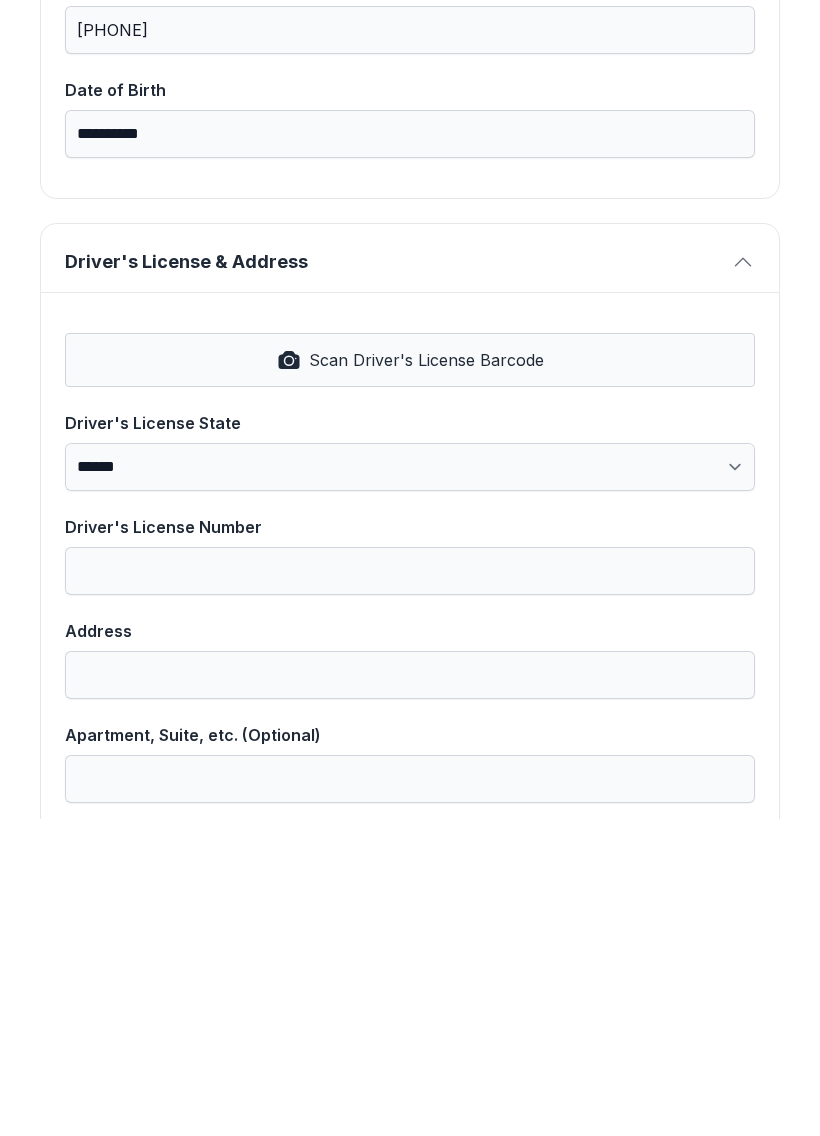 click on "Scan Driver's License Barcode" at bounding box center [426, 677] 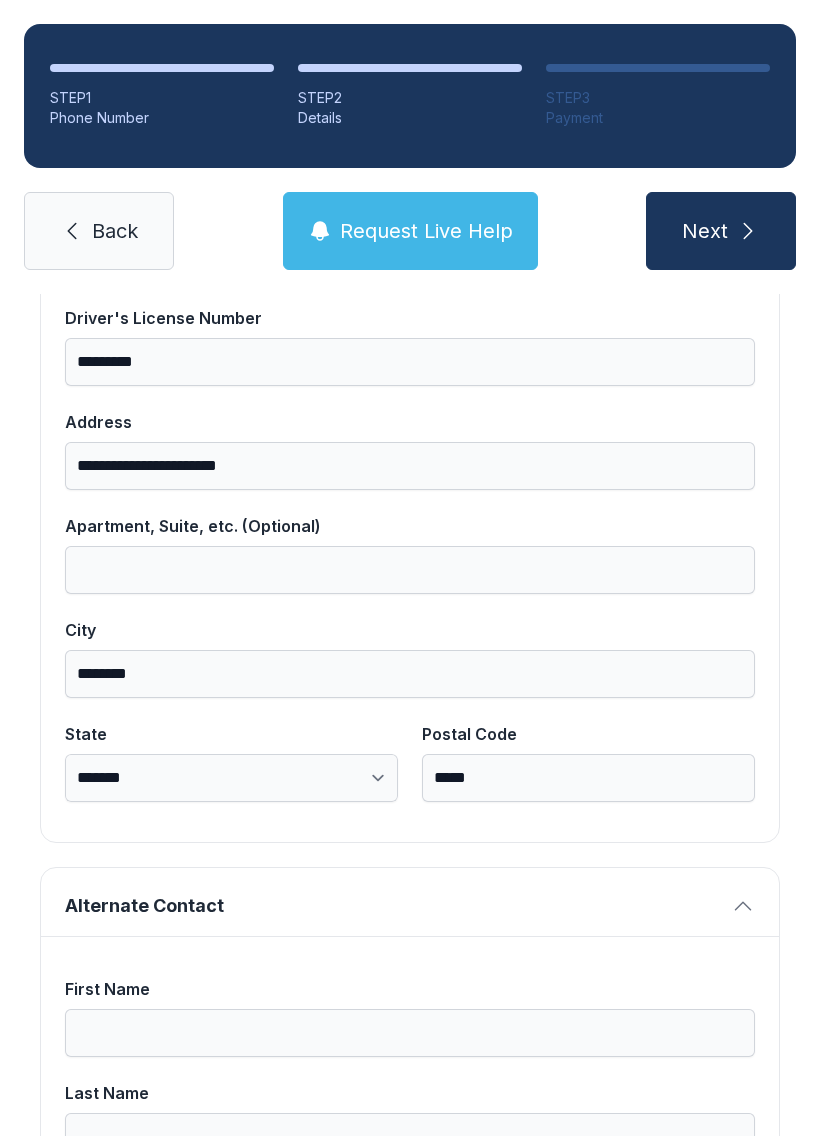 scroll, scrollTop: 1065, scrollLeft: 0, axis: vertical 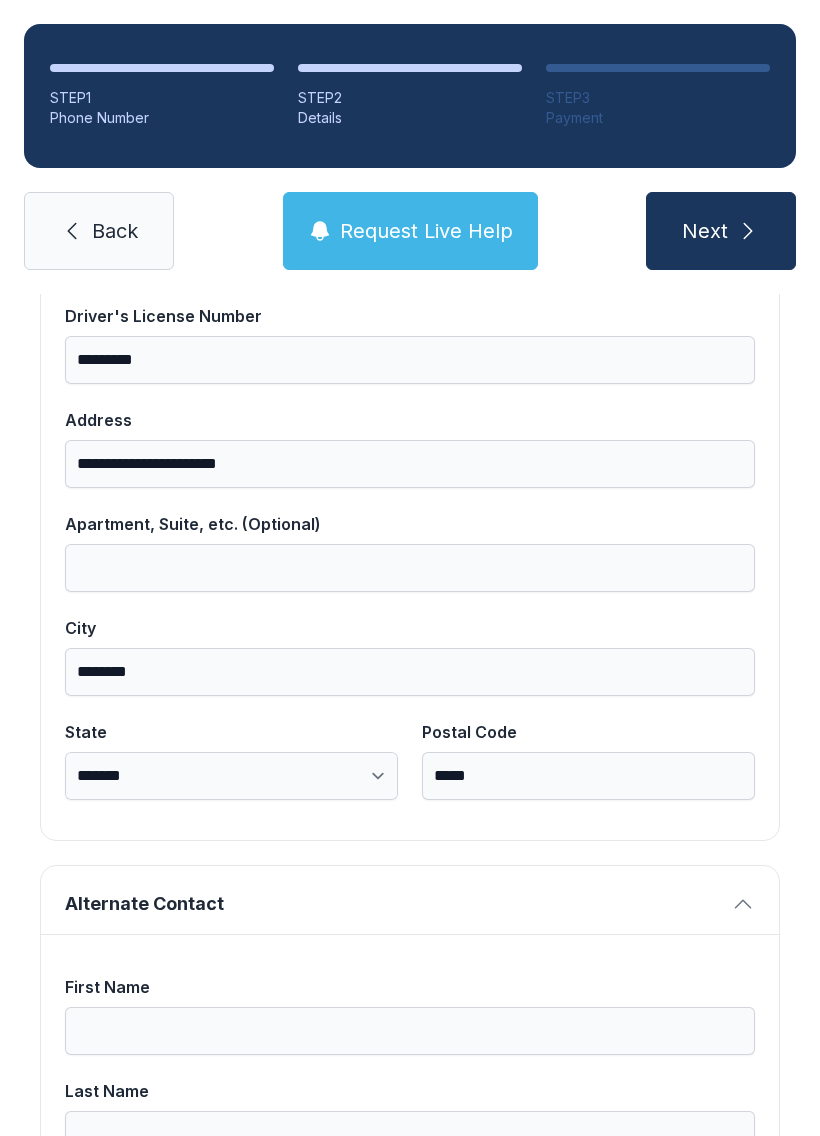 click on "**********" at bounding box center (410, 464) 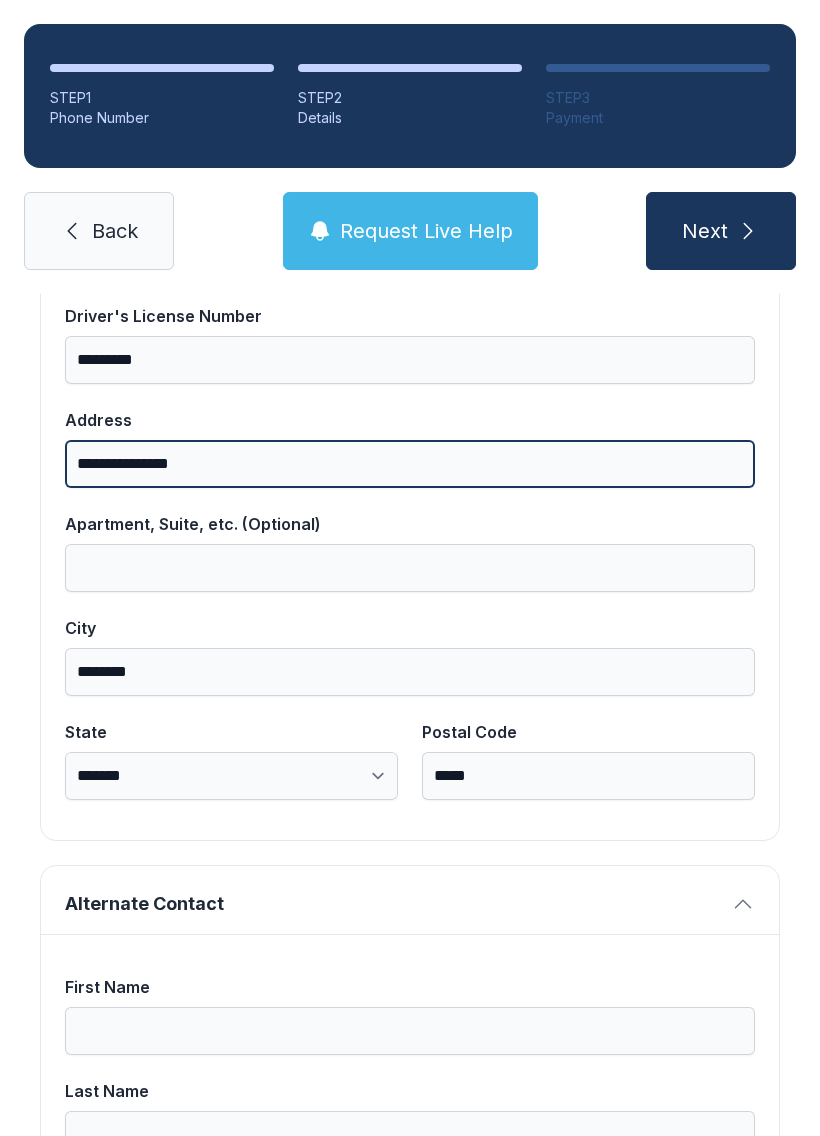type on "**********" 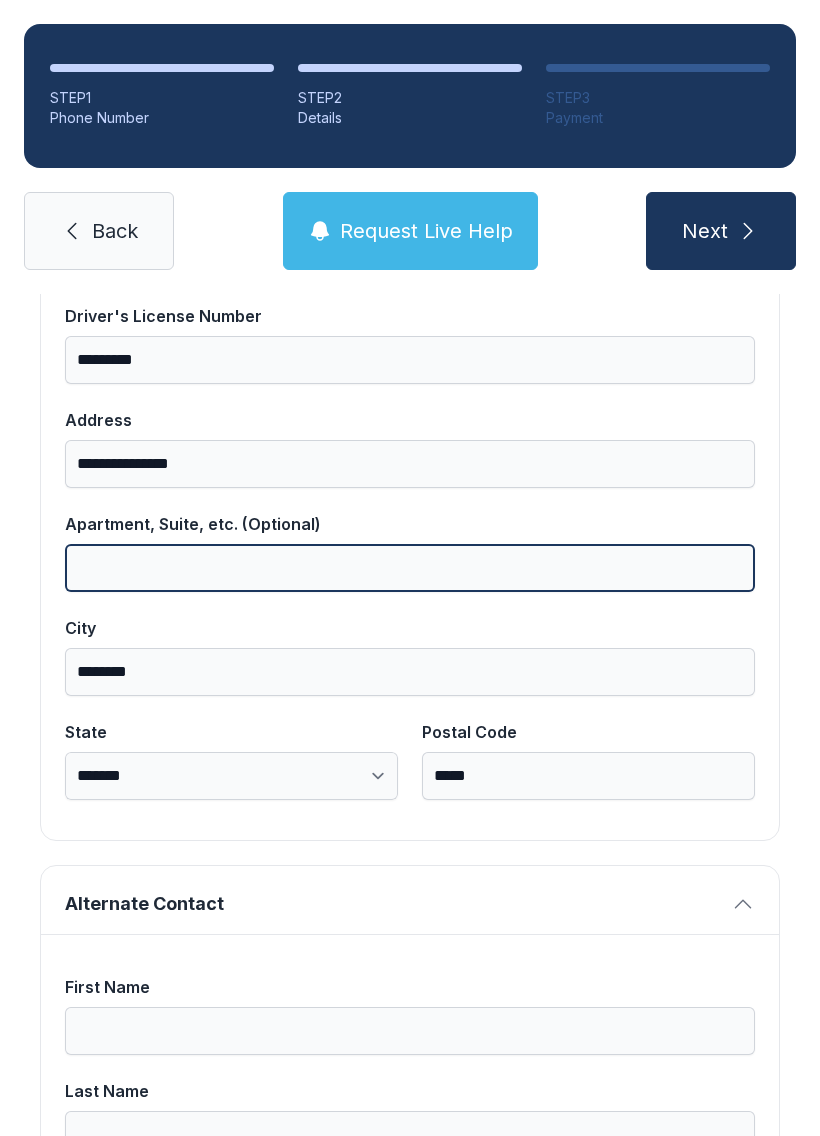 click on "Apartment, Suite, etc. (Optional)" at bounding box center [410, 568] 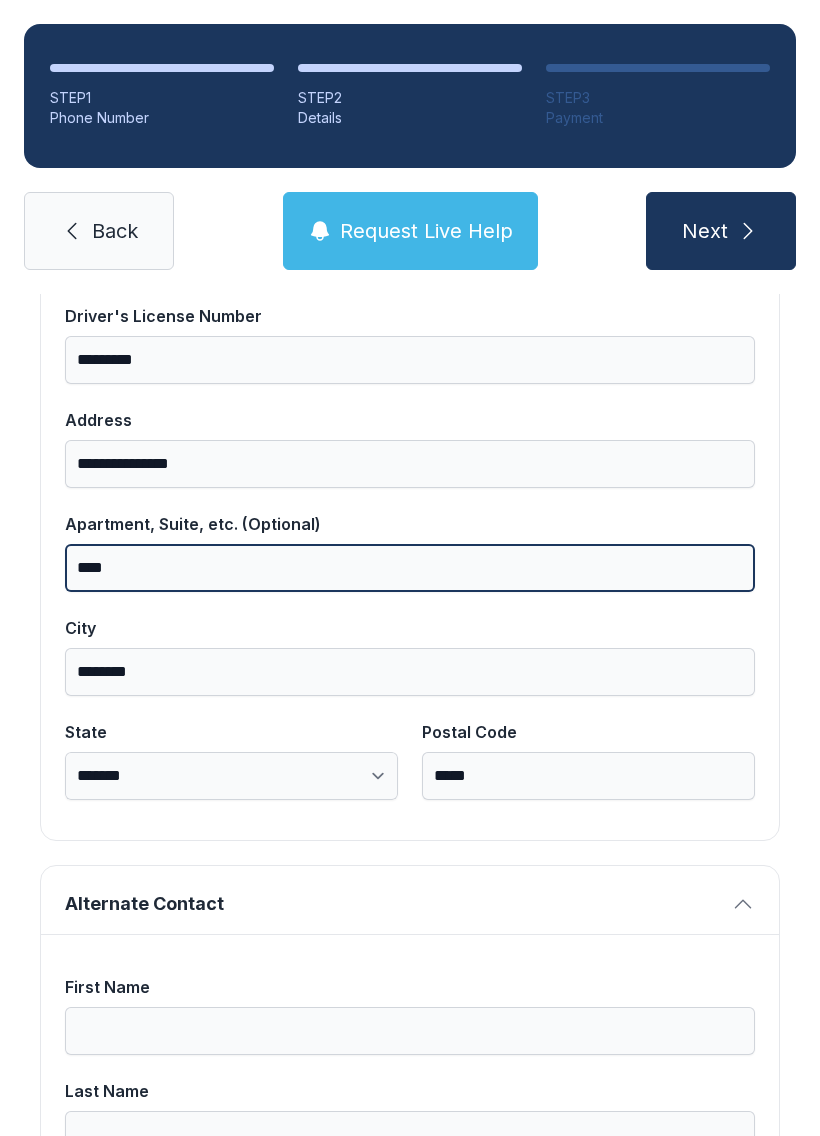 type on "****" 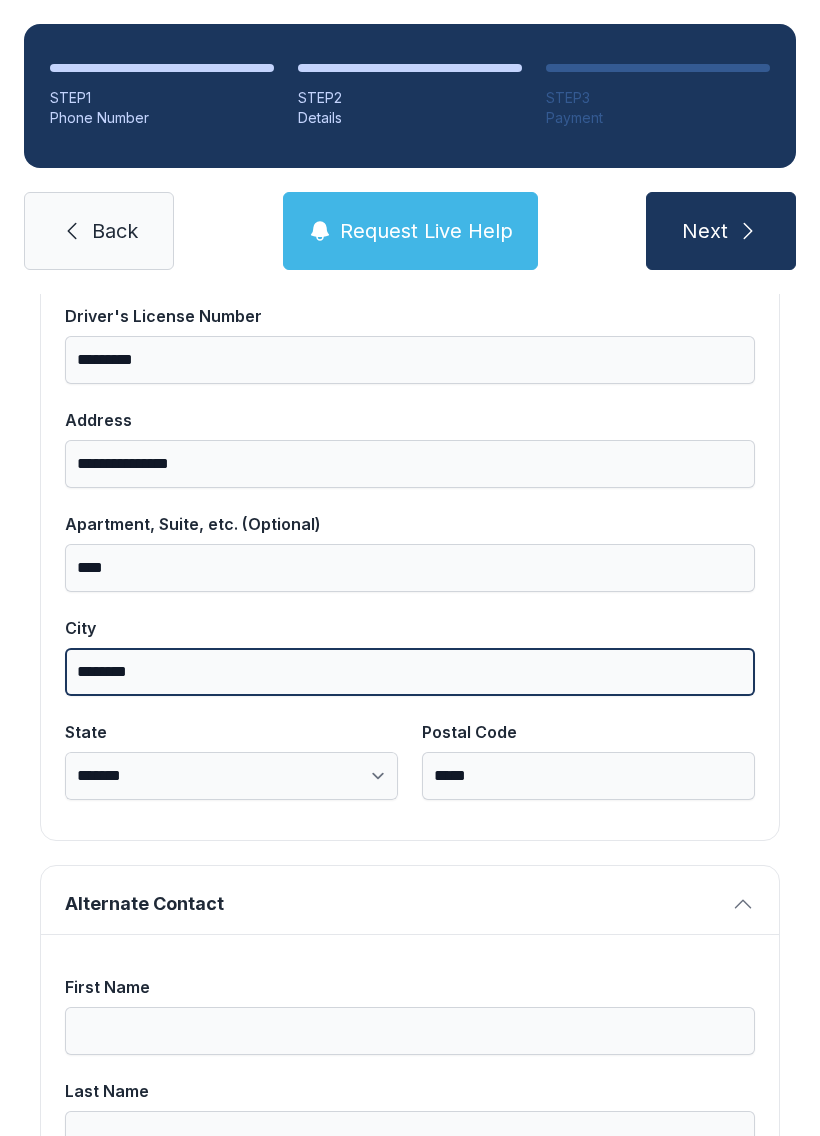 click on "********" at bounding box center (410, 672) 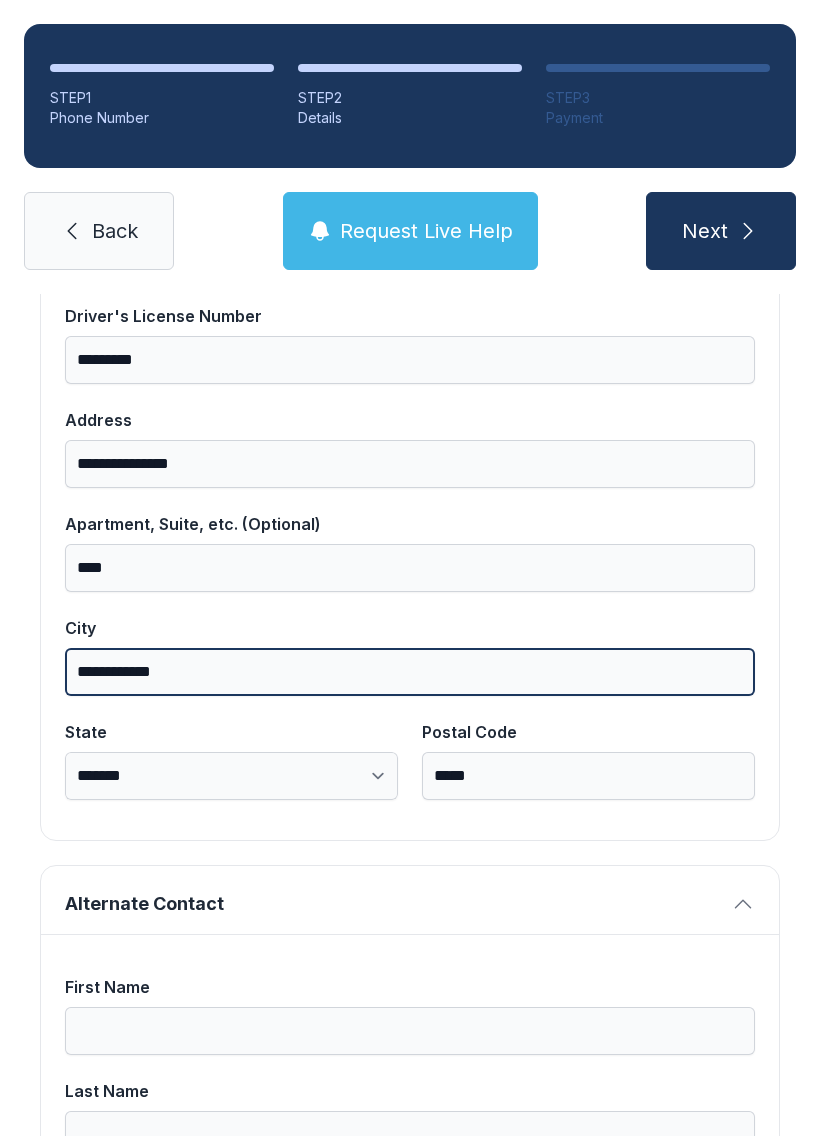 type on "**********" 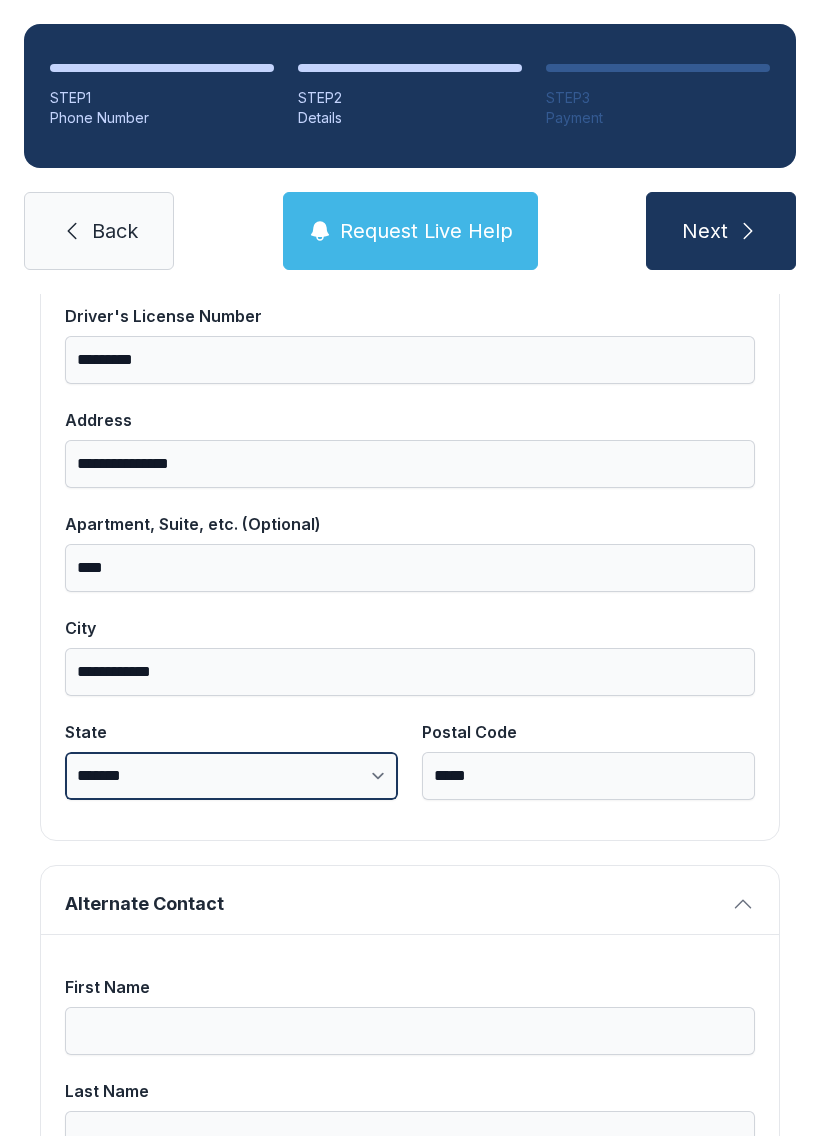 click on "[PHONE]" at bounding box center (231, 776) 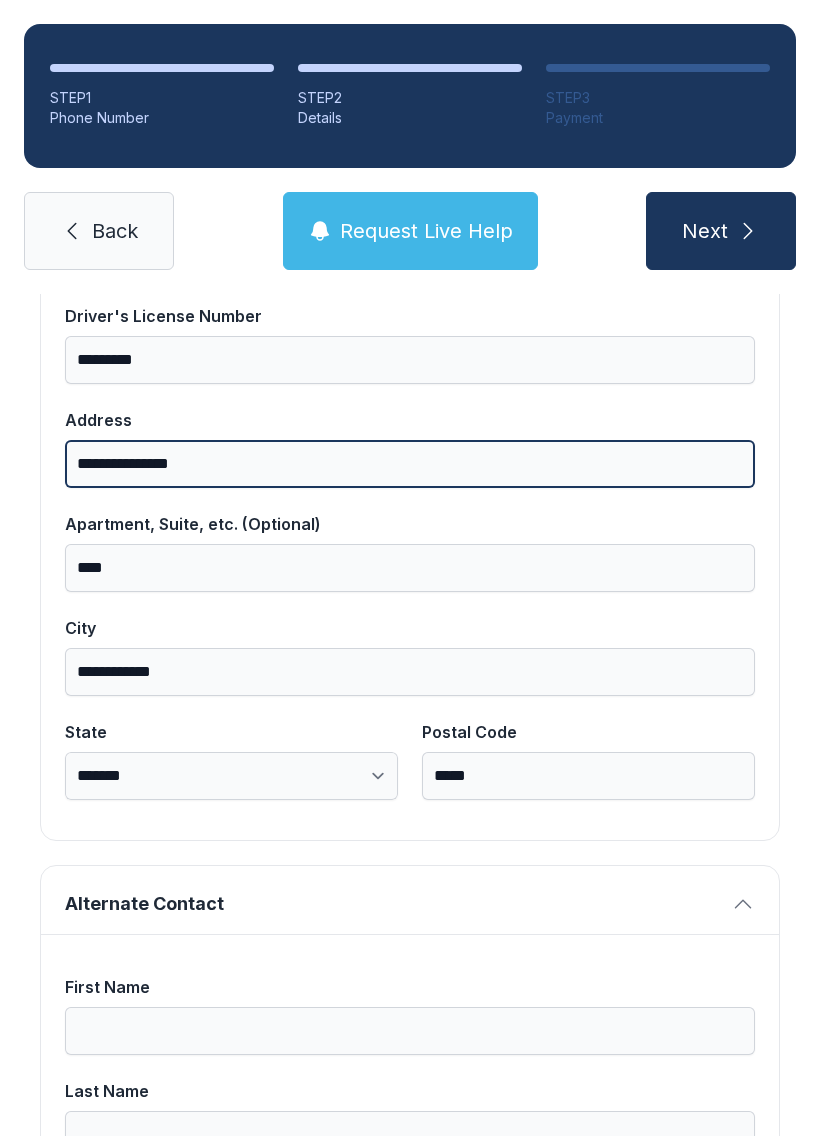 click on "**********" at bounding box center (410, 464) 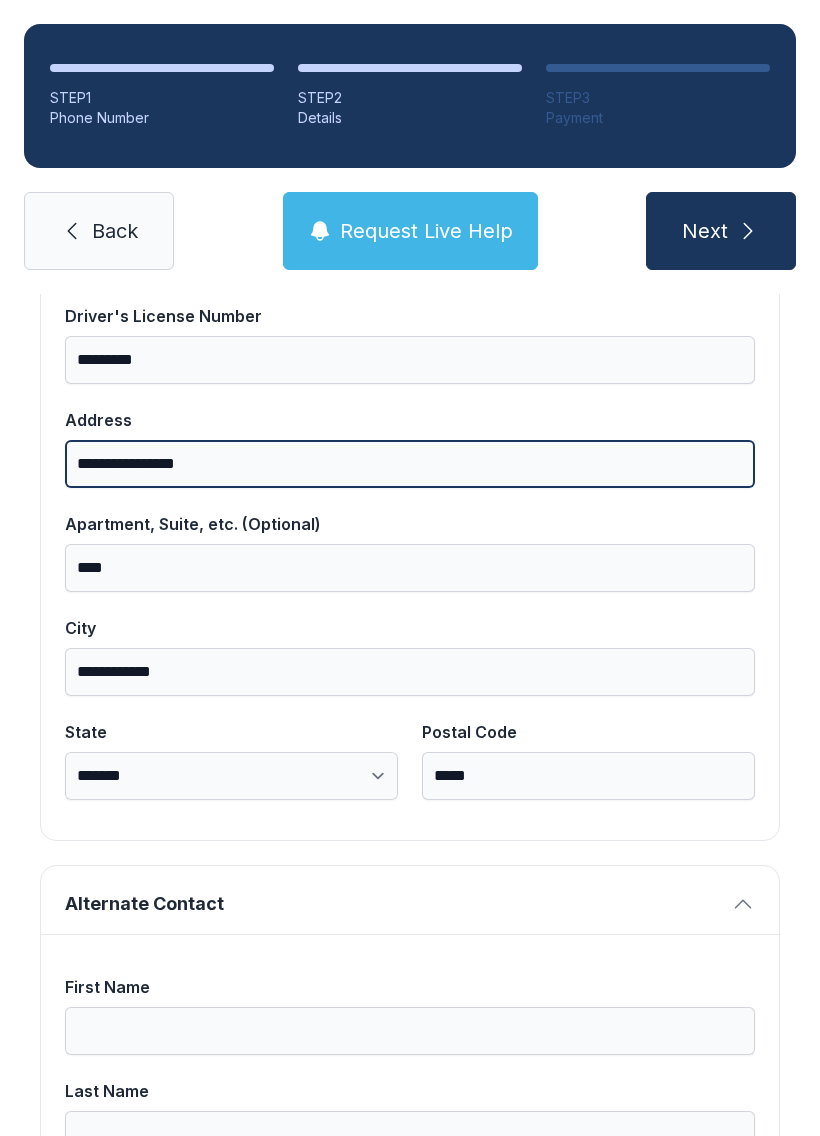 type on "**********" 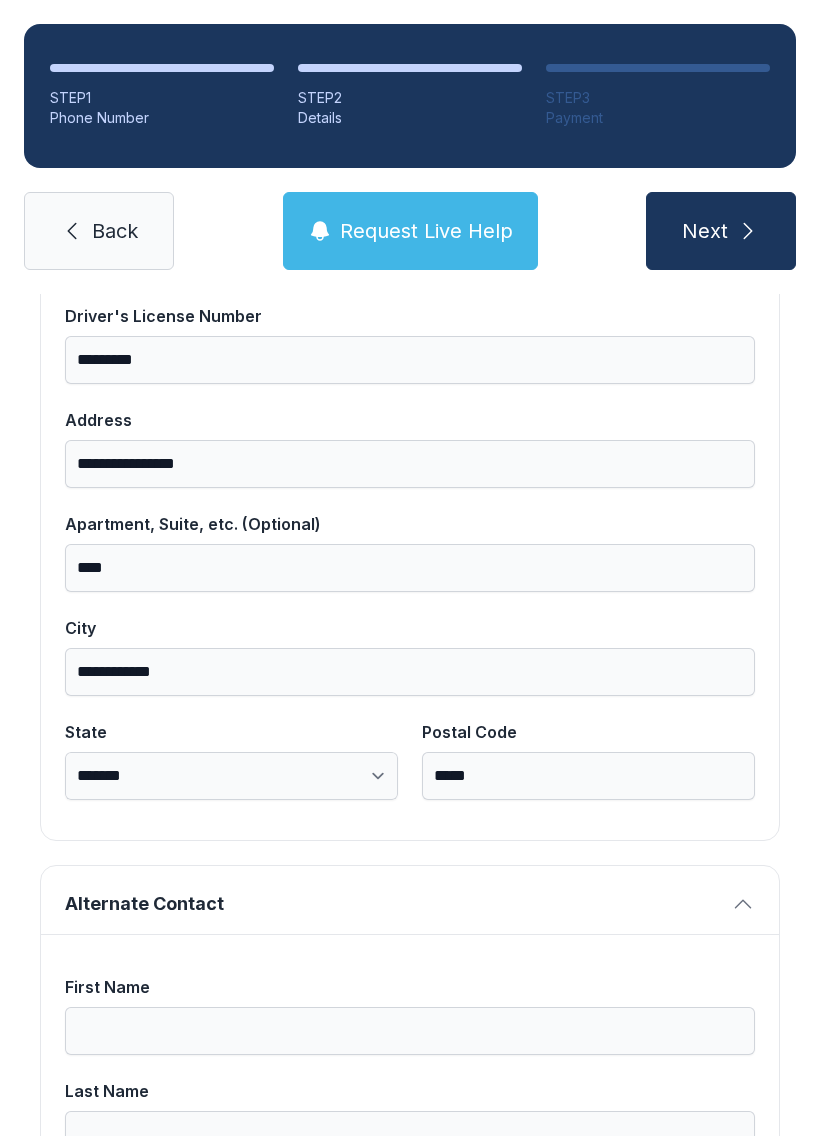 click on "****" at bounding box center [410, 568] 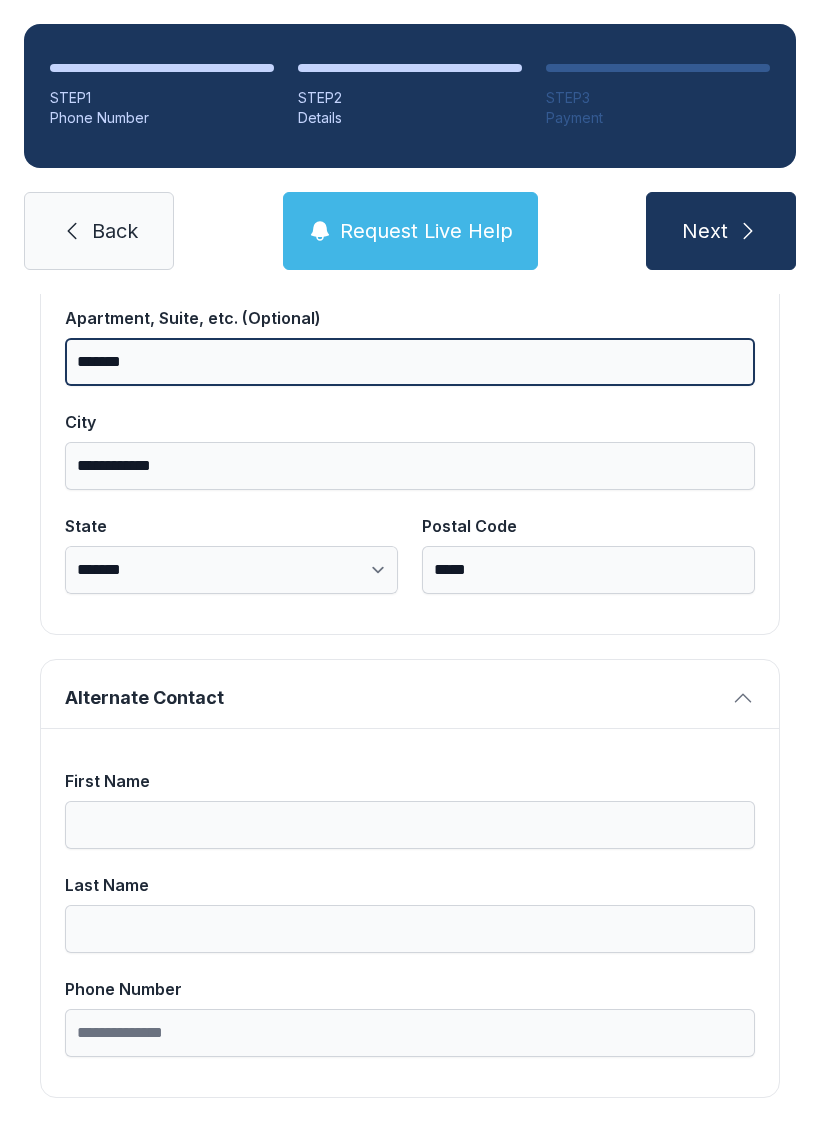 scroll, scrollTop: 1269, scrollLeft: 0, axis: vertical 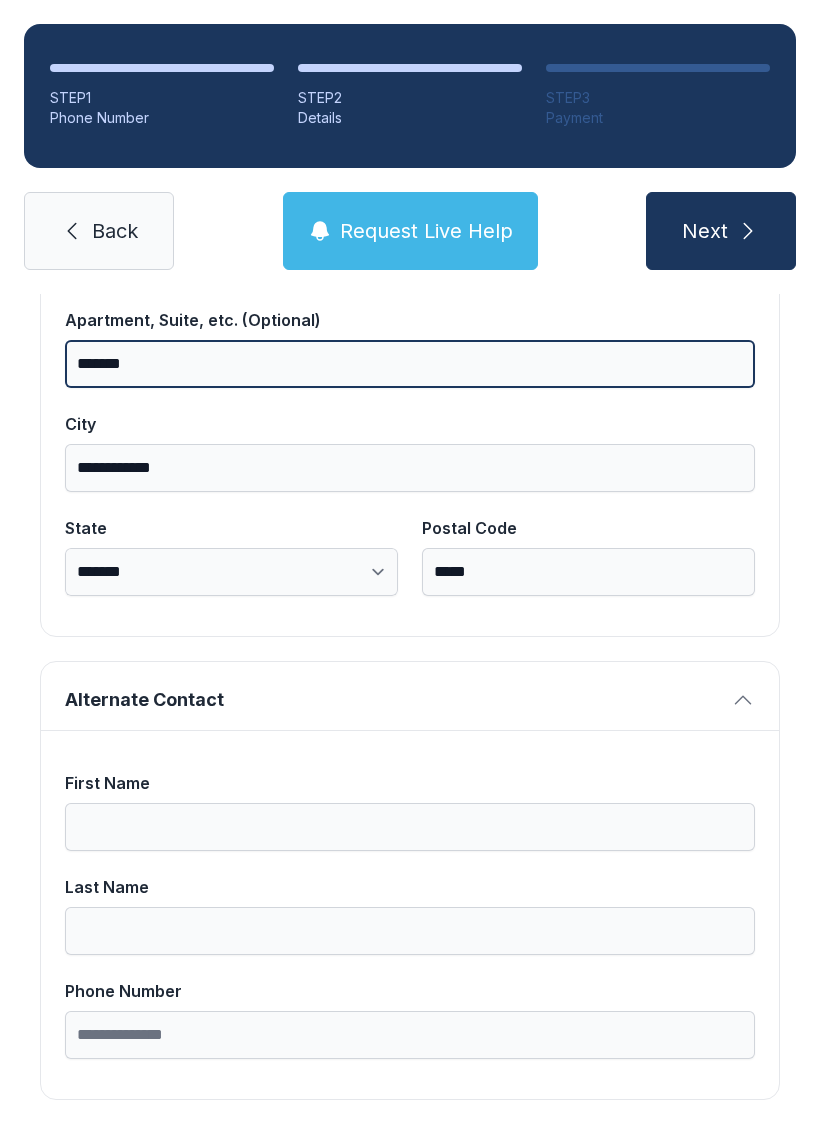 type on "*******" 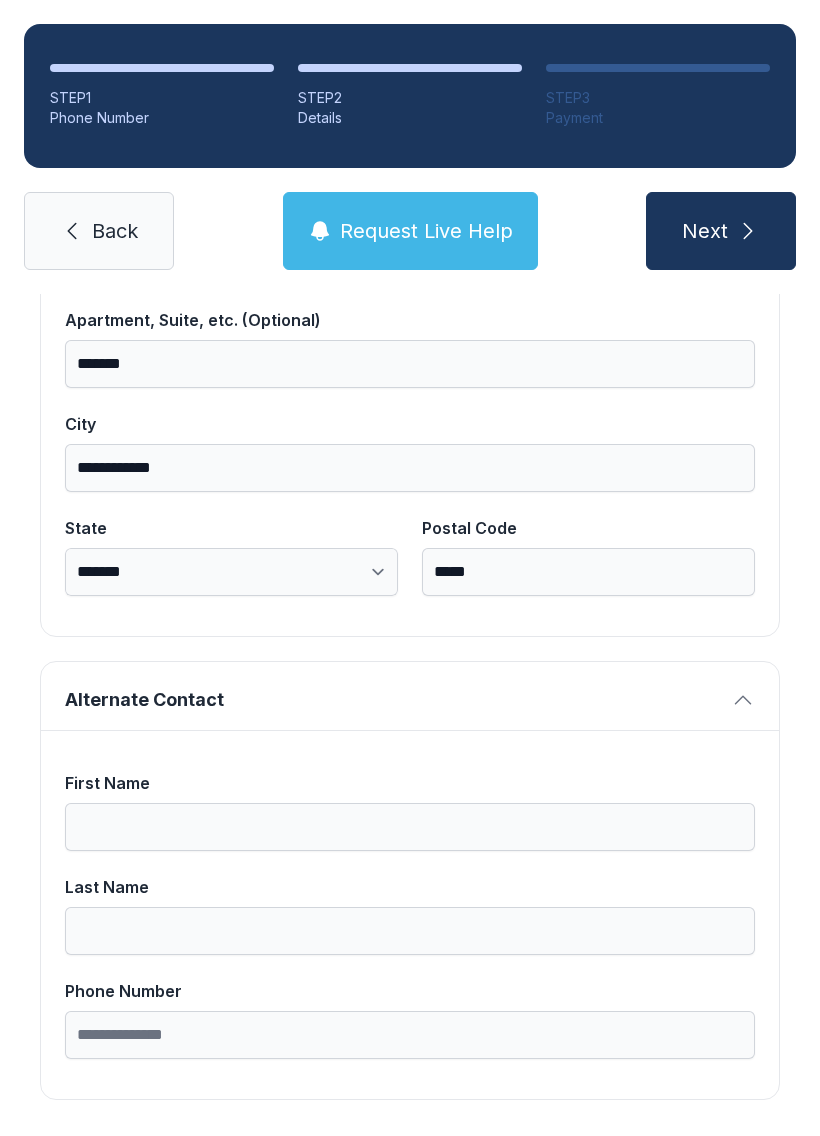 click on "**********" at bounding box center [410, 468] 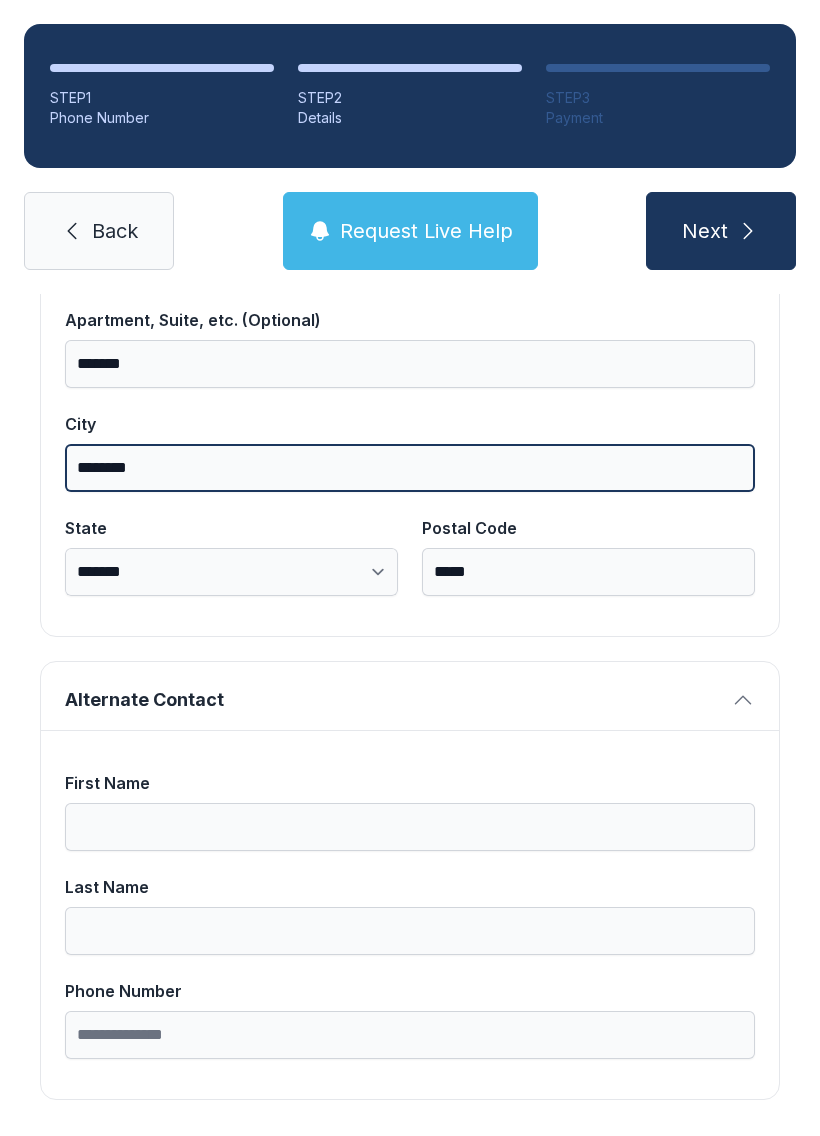 type on "********" 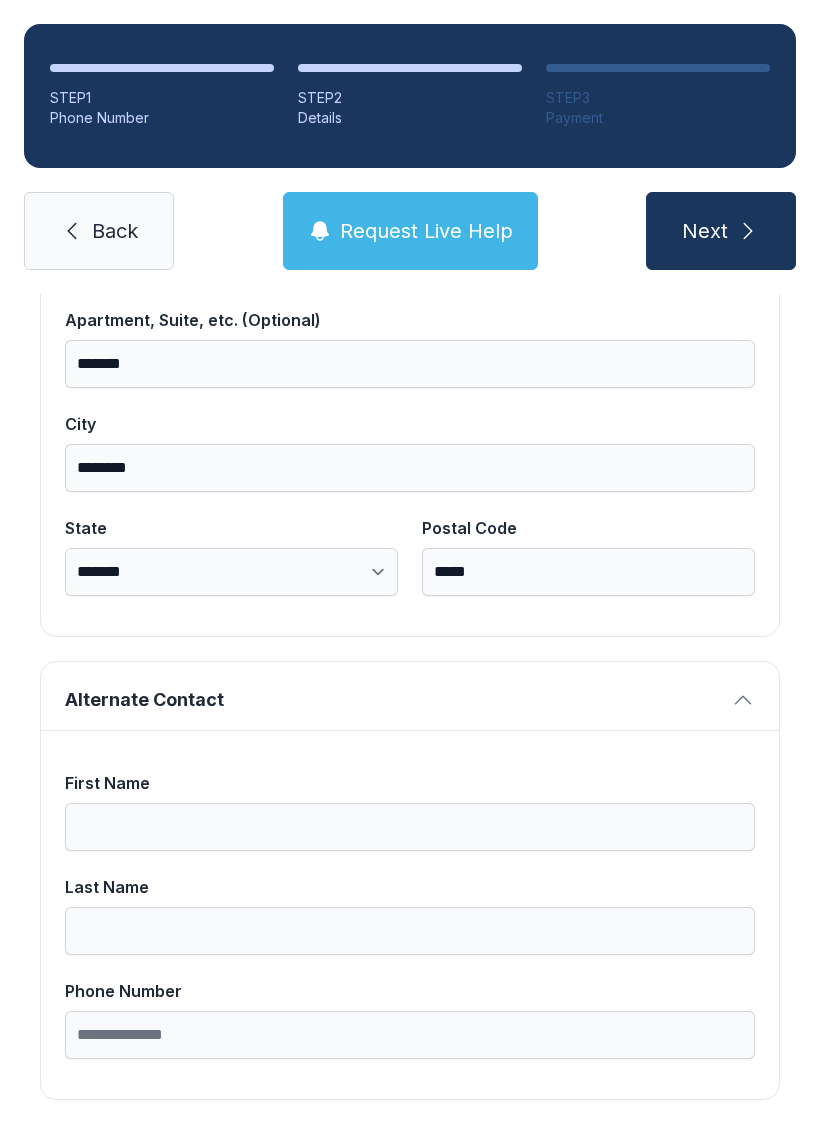 click on "[PHONE]" at bounding box center (231, 572) 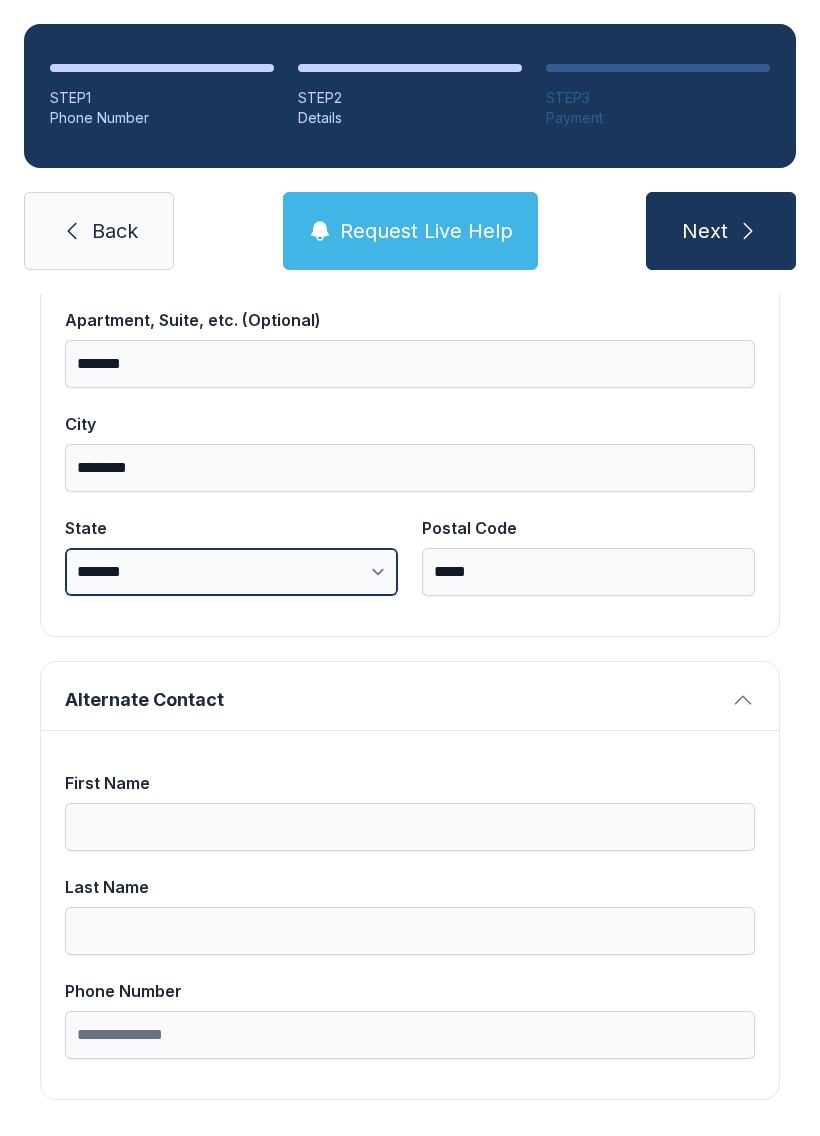 select on "**" 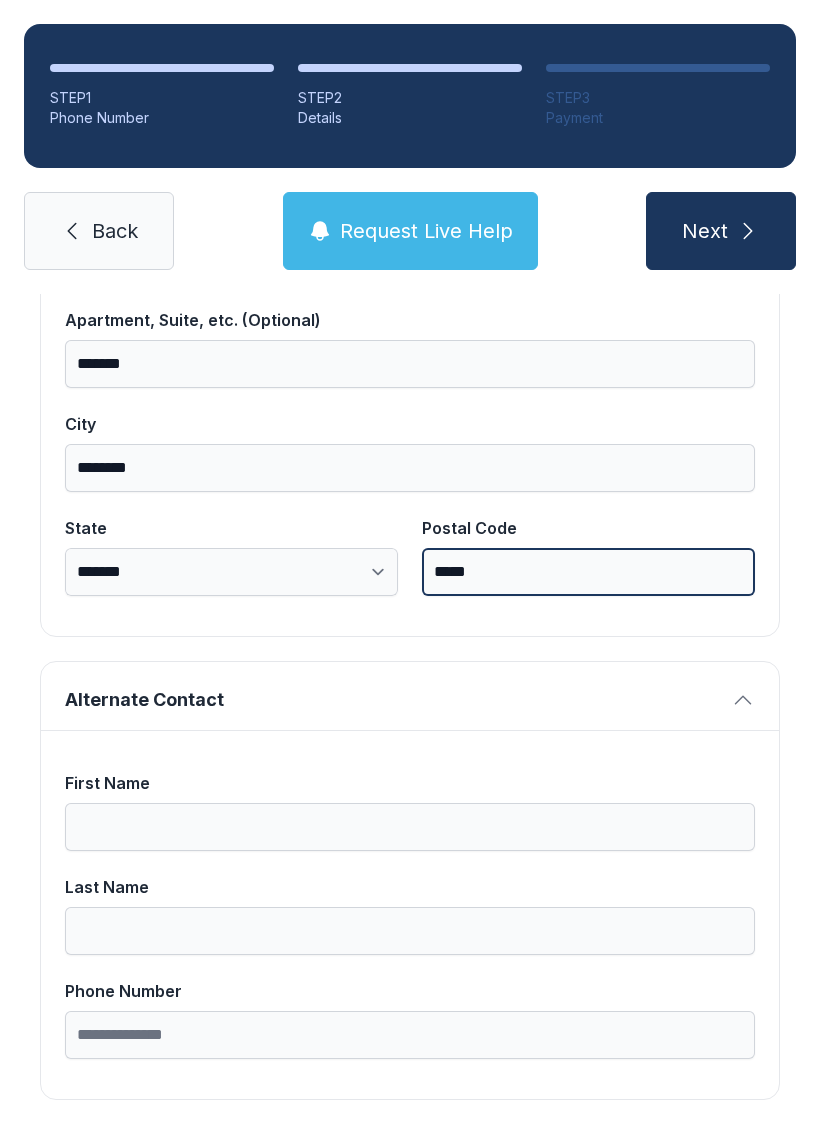 click on "*****" at bounding box center [588, 572] 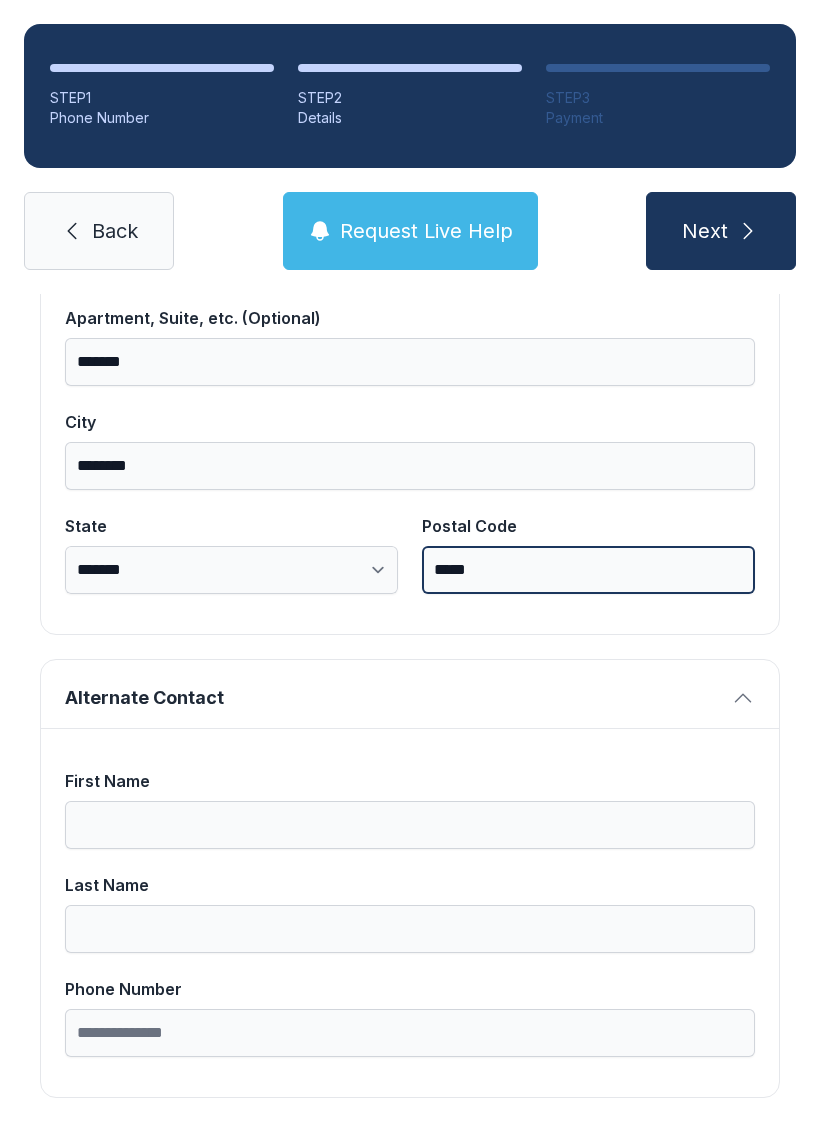 scroll, scrollTop: 1269, scrollLeft: 0, axis: vertical 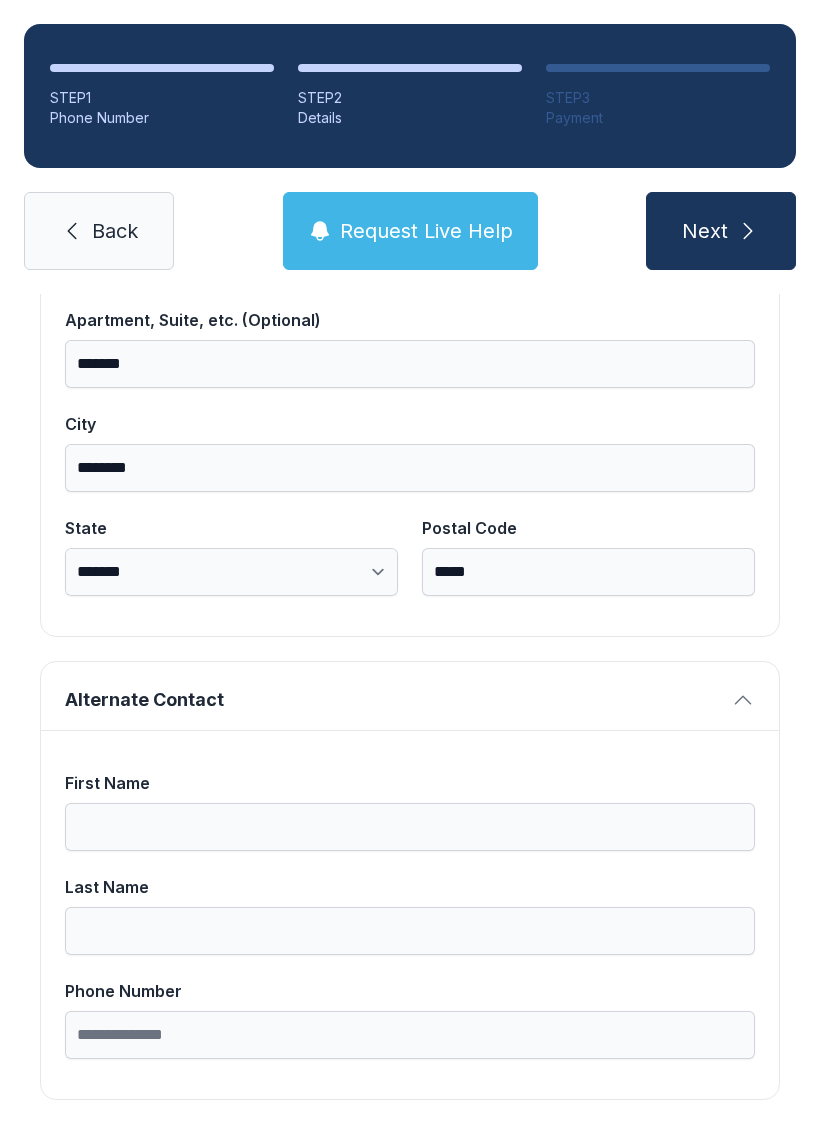 click on "**********" at bounding box center [410, 102] 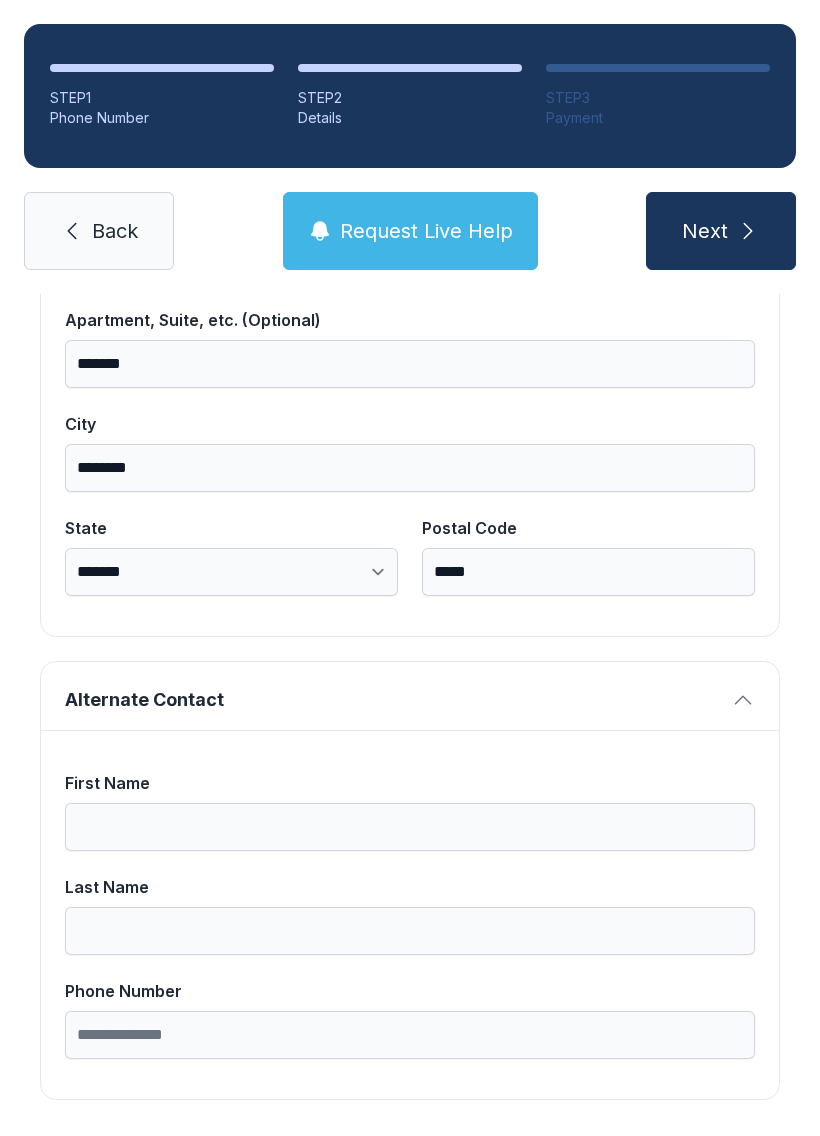 click on "Next" at bounding box center [721, 231] 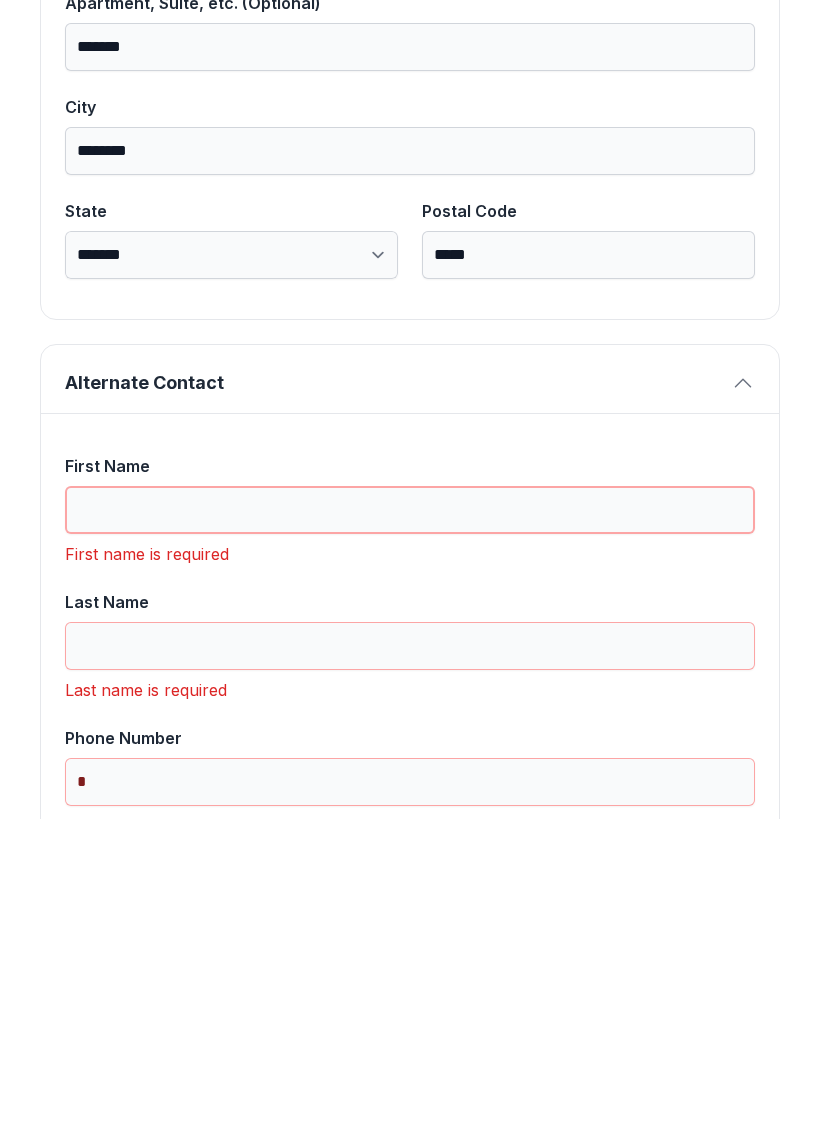 click on "First Name" at bounding box center [410, 827] 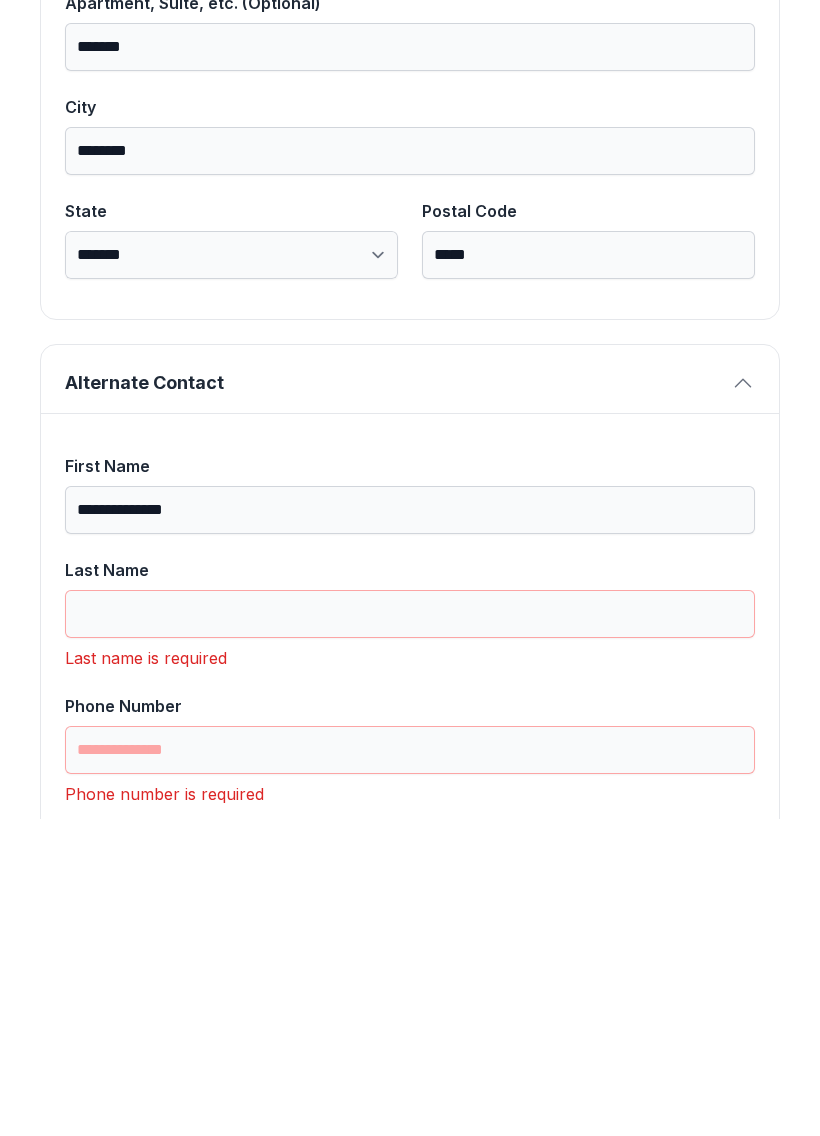 click on "Last Name" at bounding box center (410, 931) 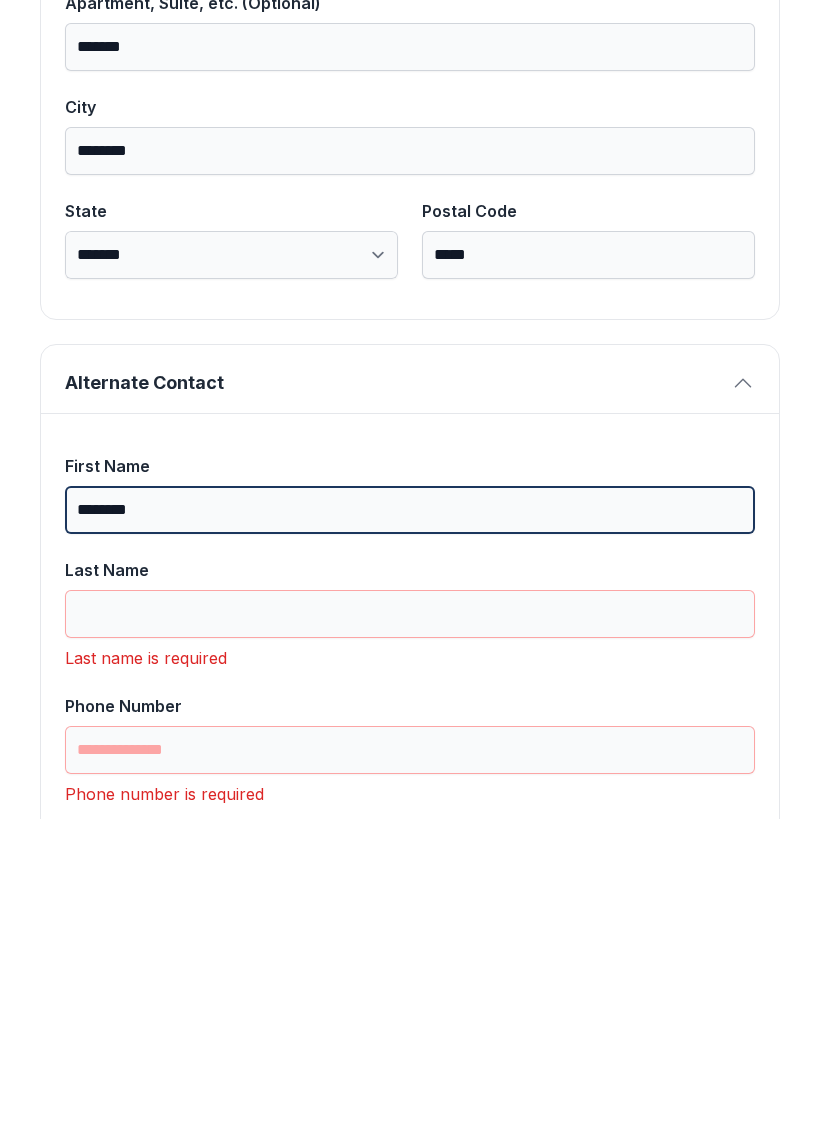 type on "*******" 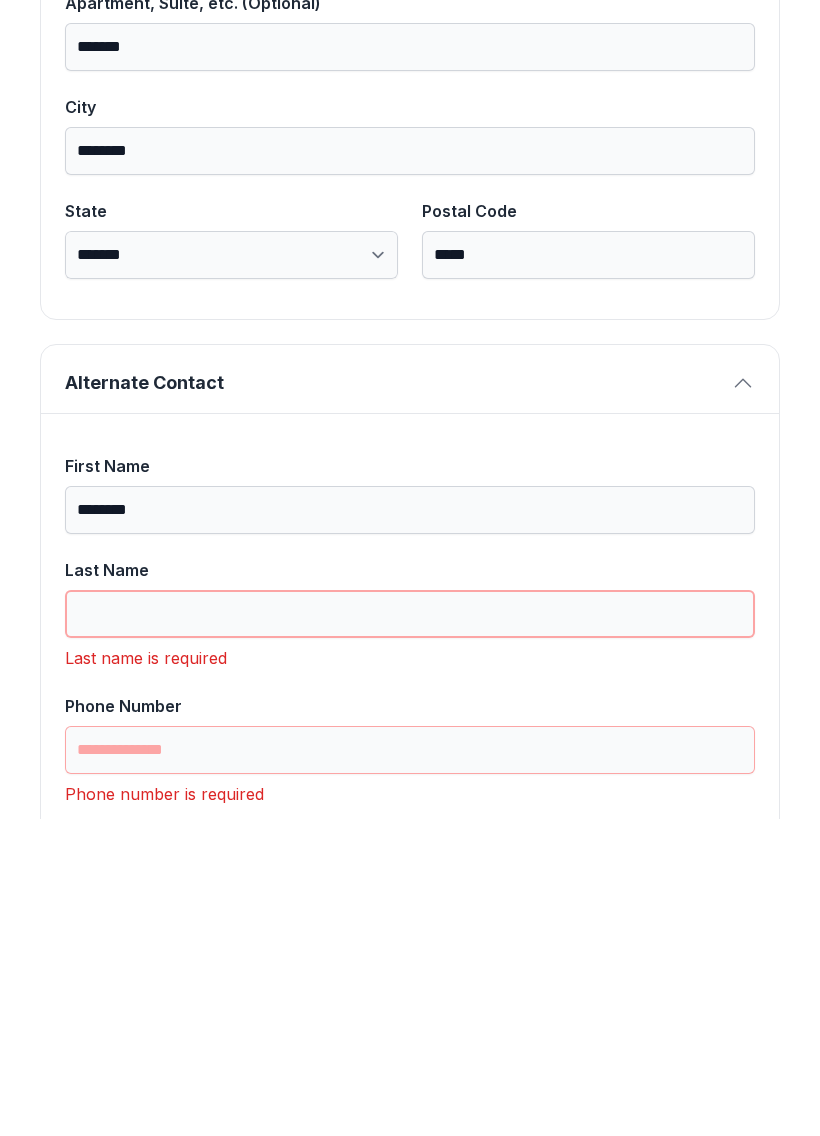 click on "Last Name" at bounding box center [410, 931] 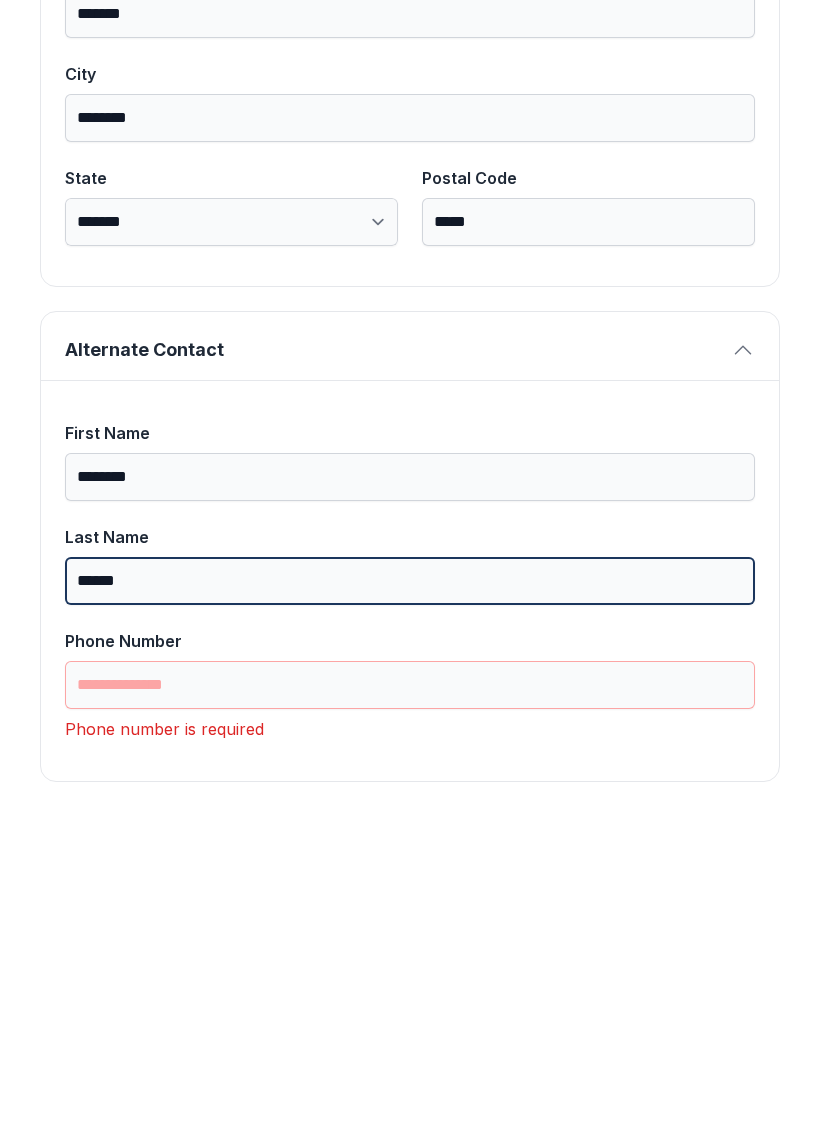scroll, scrollTop: 1301, scrollLeft: 0, axis: vertical 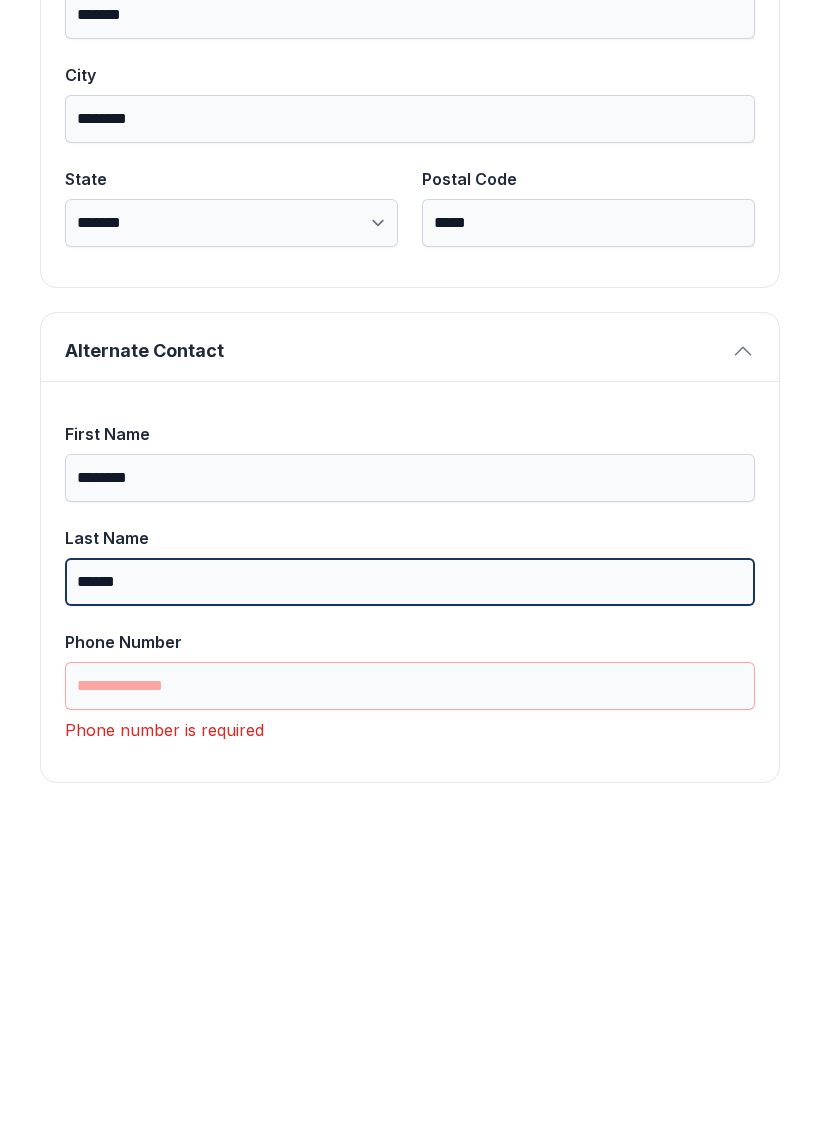 type on "******" 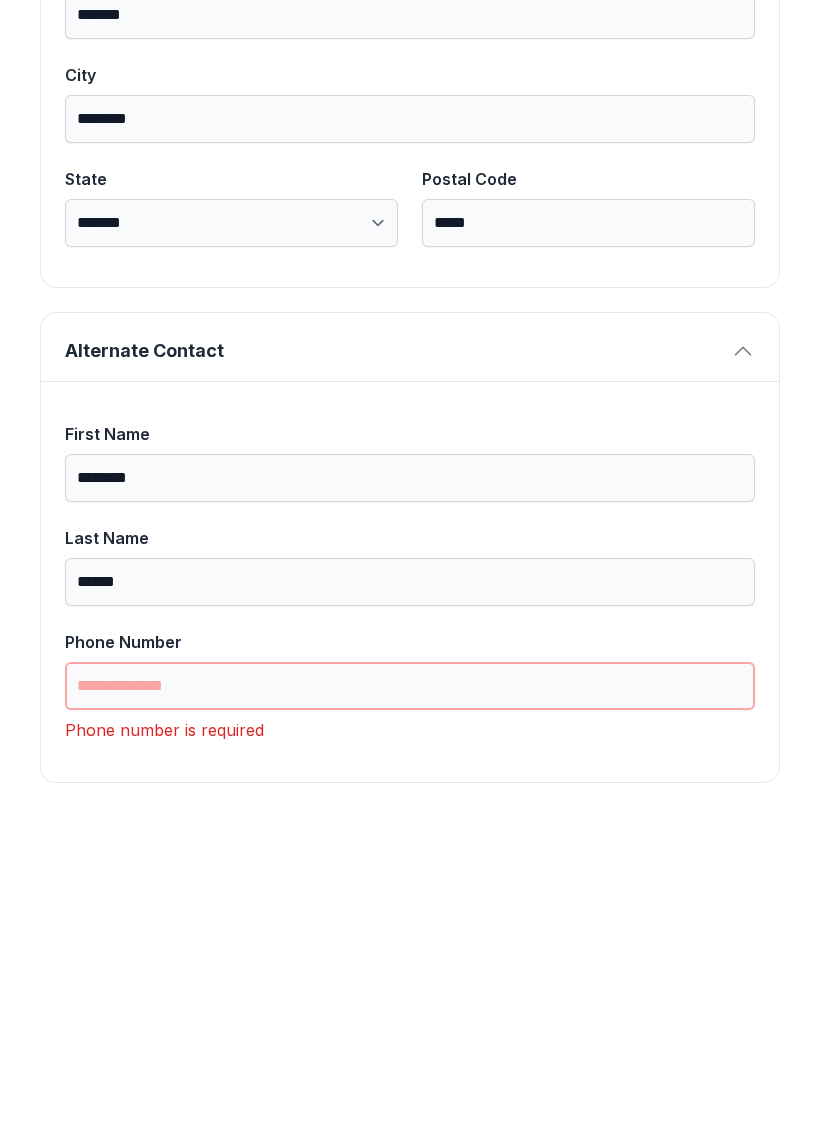 click on "Phone Number" at bounding box center [410, 1003] 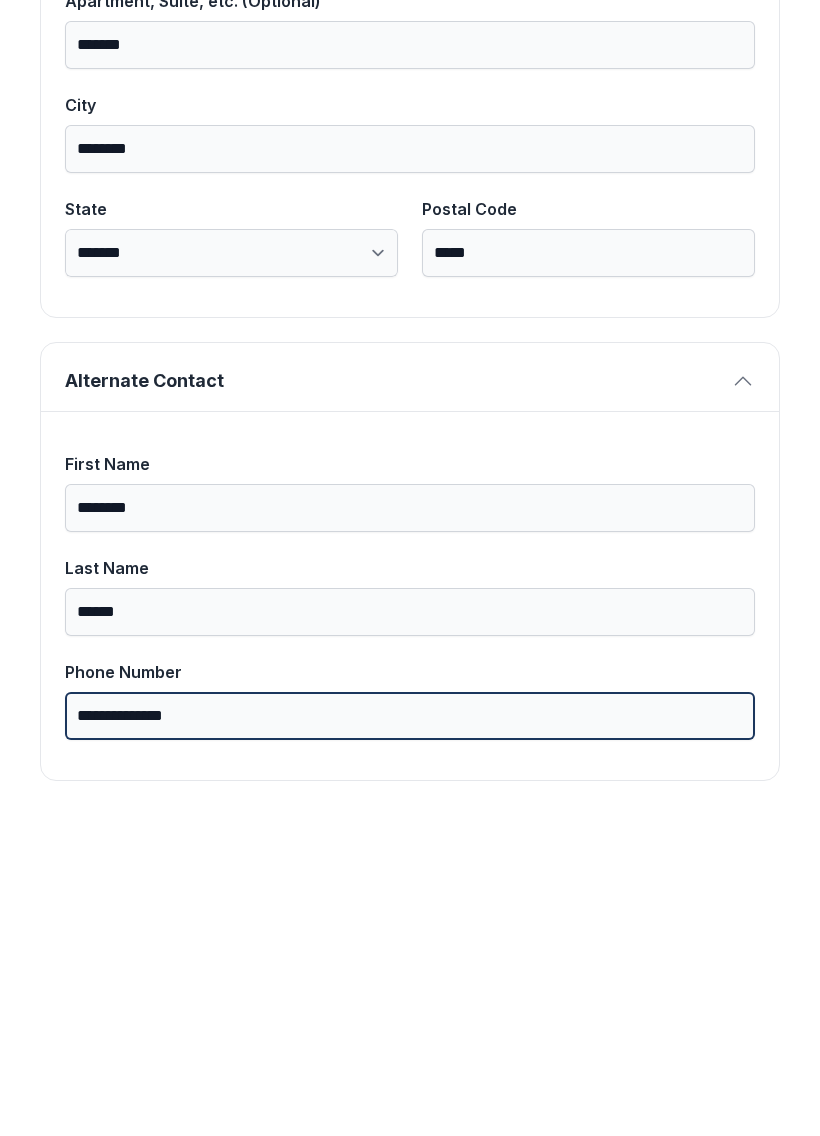 scroll, scrollTop: 1269, scrollLeft: 0, axis: vertical 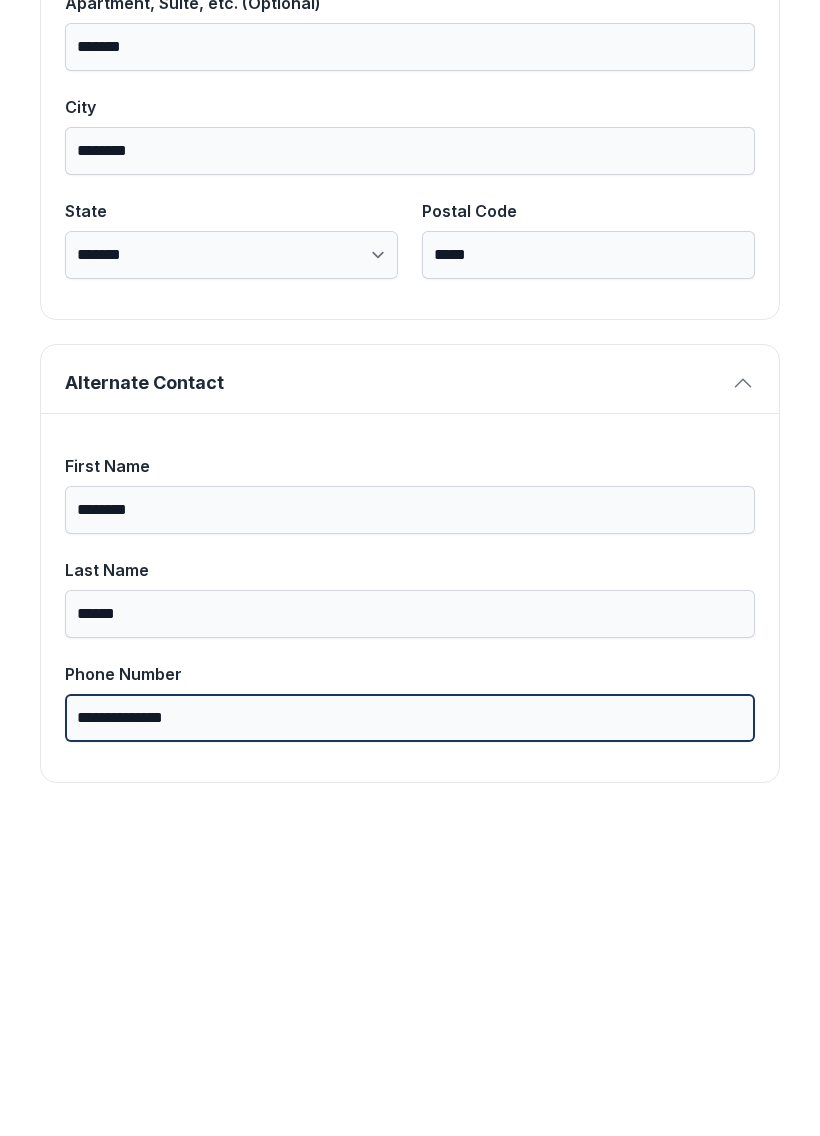 type on "**********" 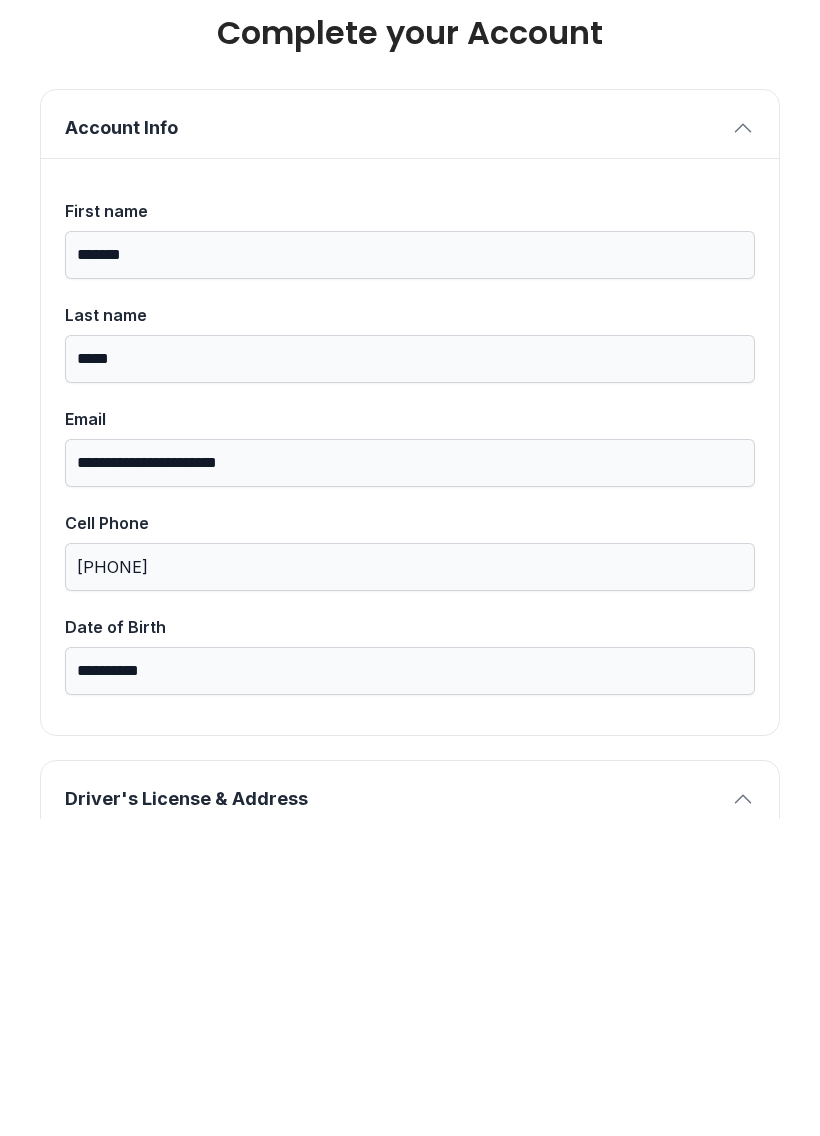 scroll, scrollTop: 0, scrollLeft: 0, axis: both 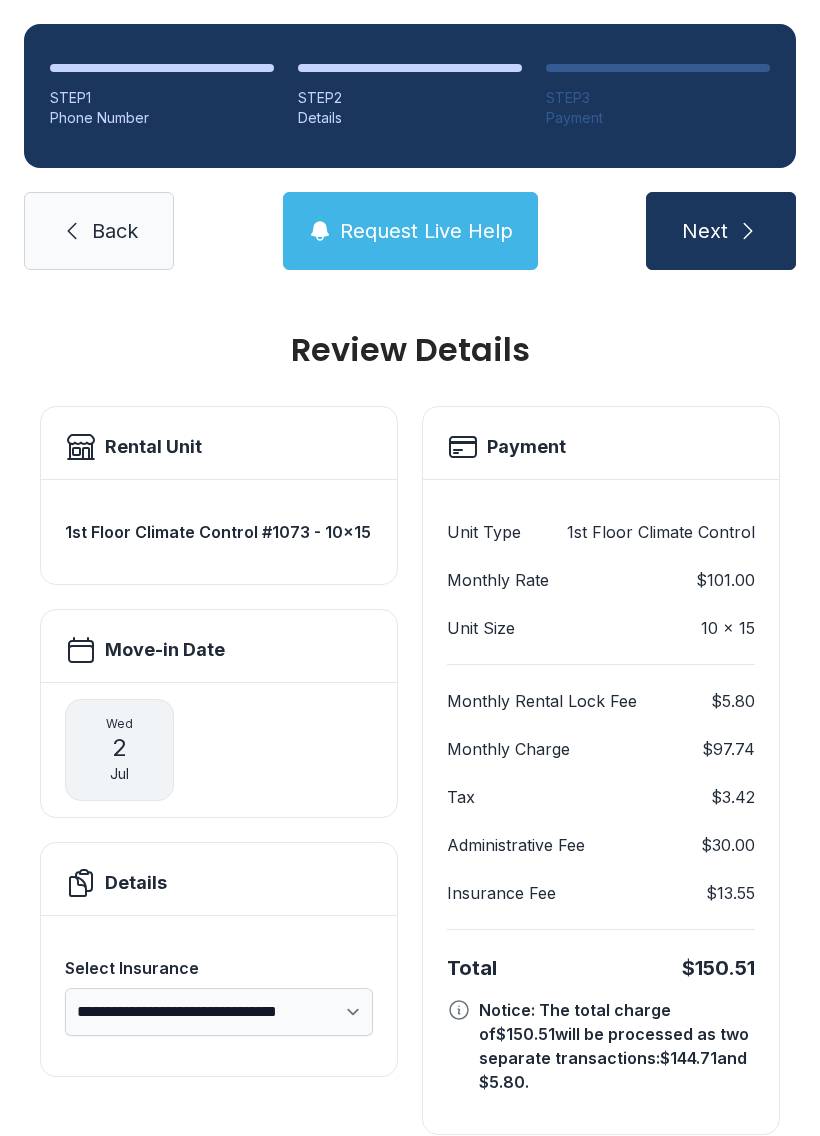 click on "Next" at bounding box center (705, 231) 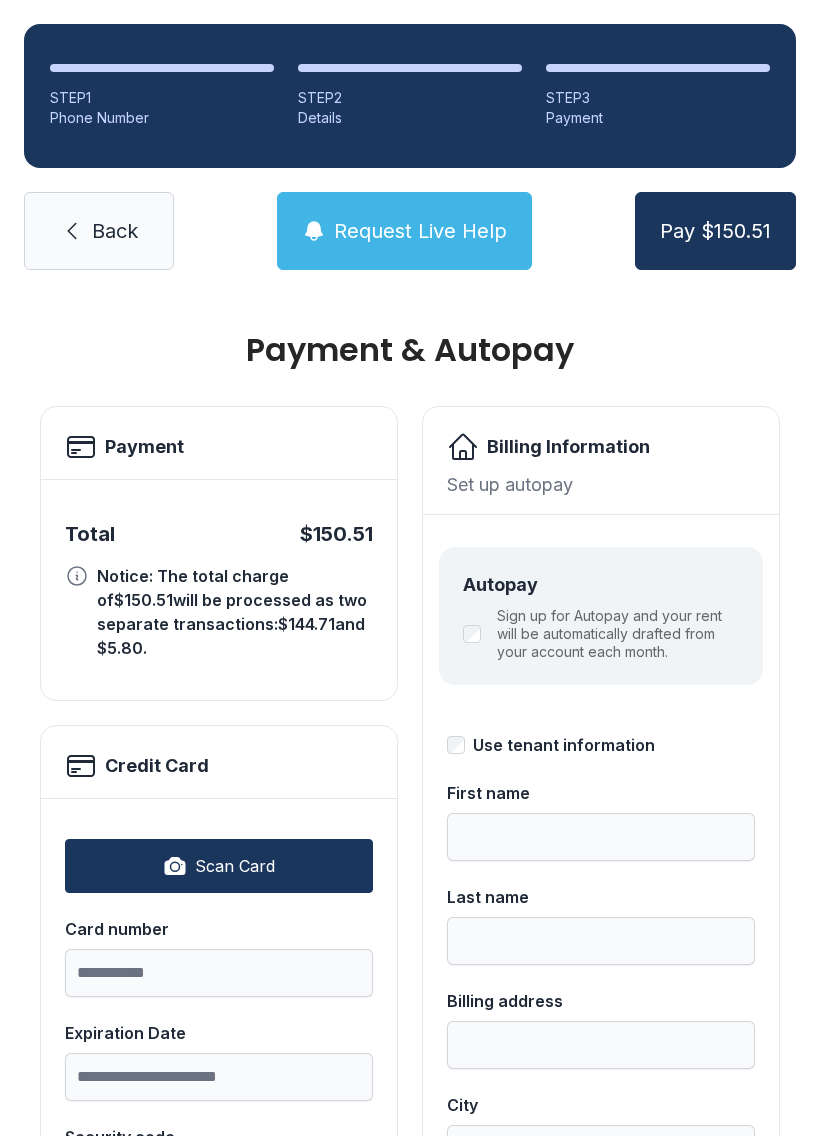 click on "Scan Card" at bounding box center (219, 866) 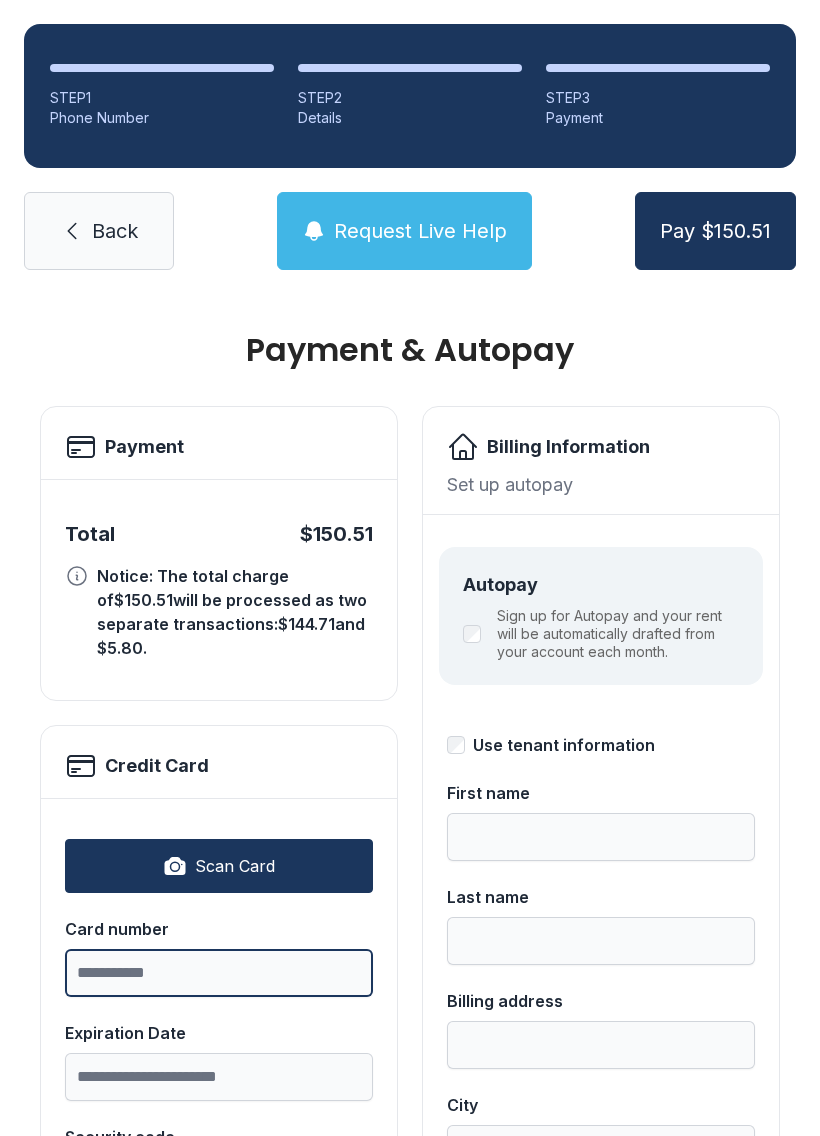 click on "Card number" at bounding box center (219, 973) 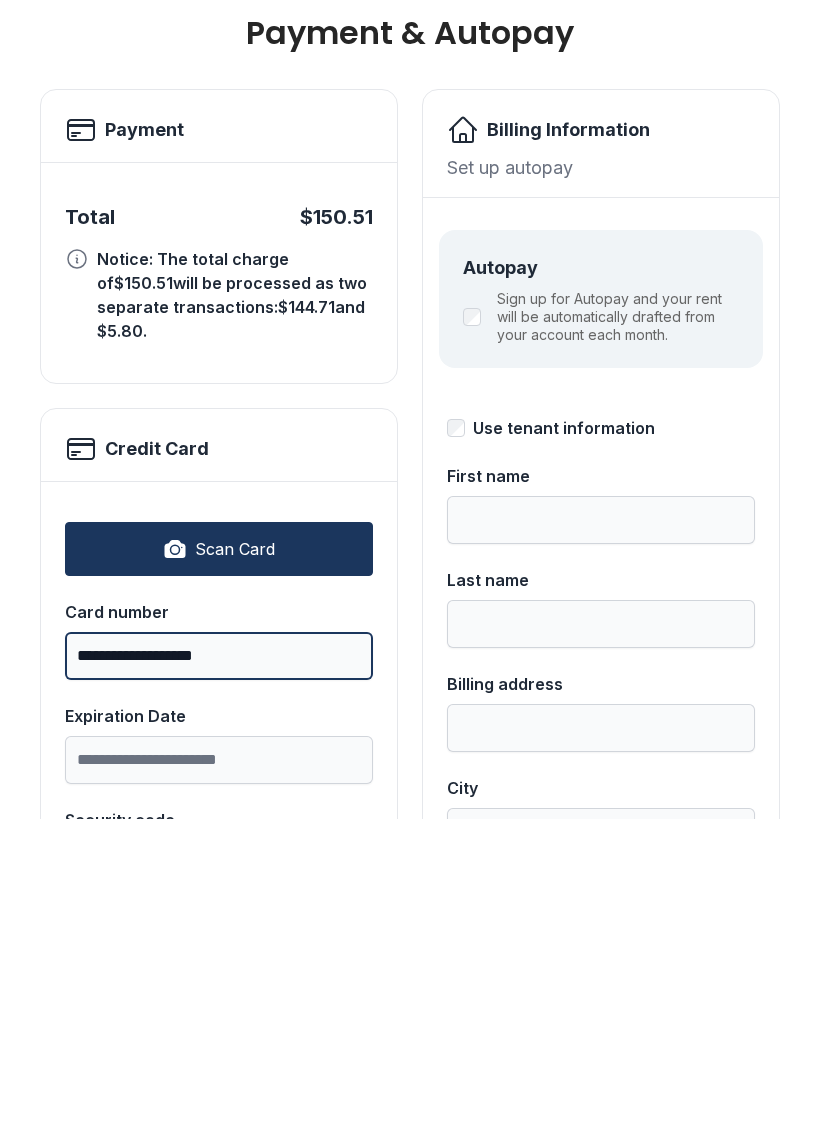 type on "**********" 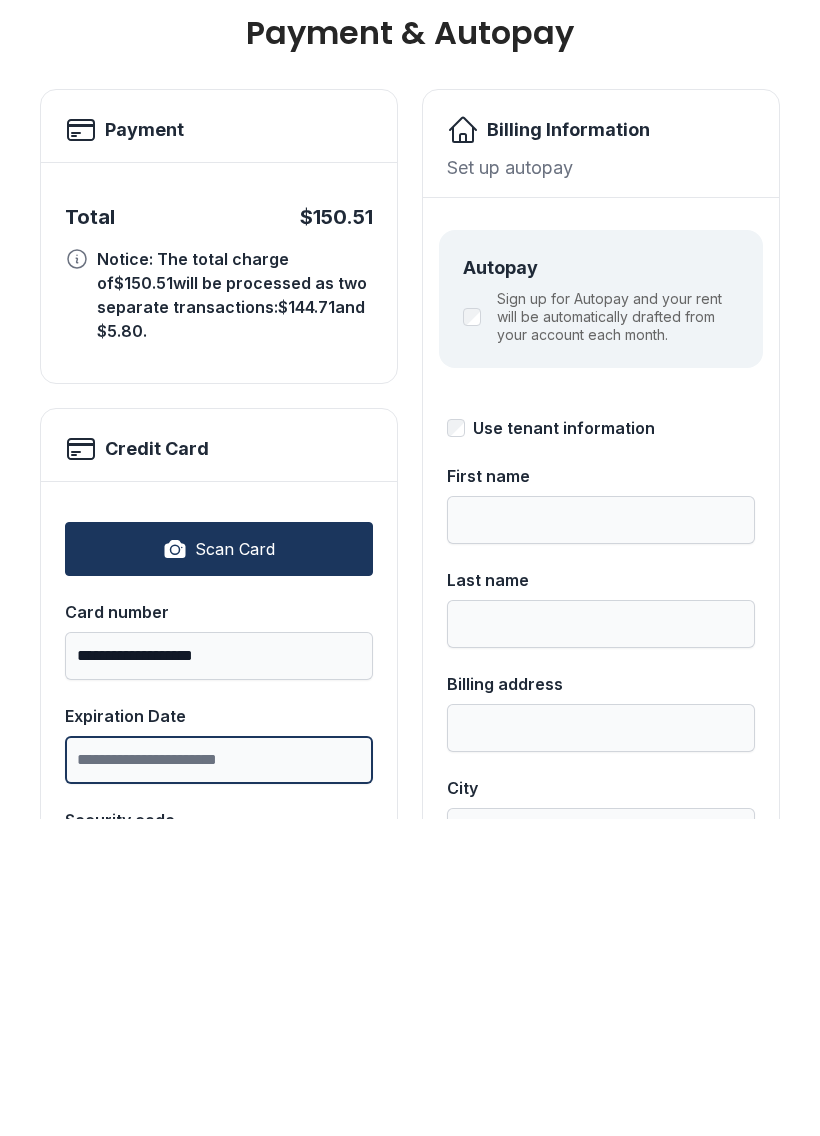 click on "Expiration Date" at bounding box center (219, 1077) 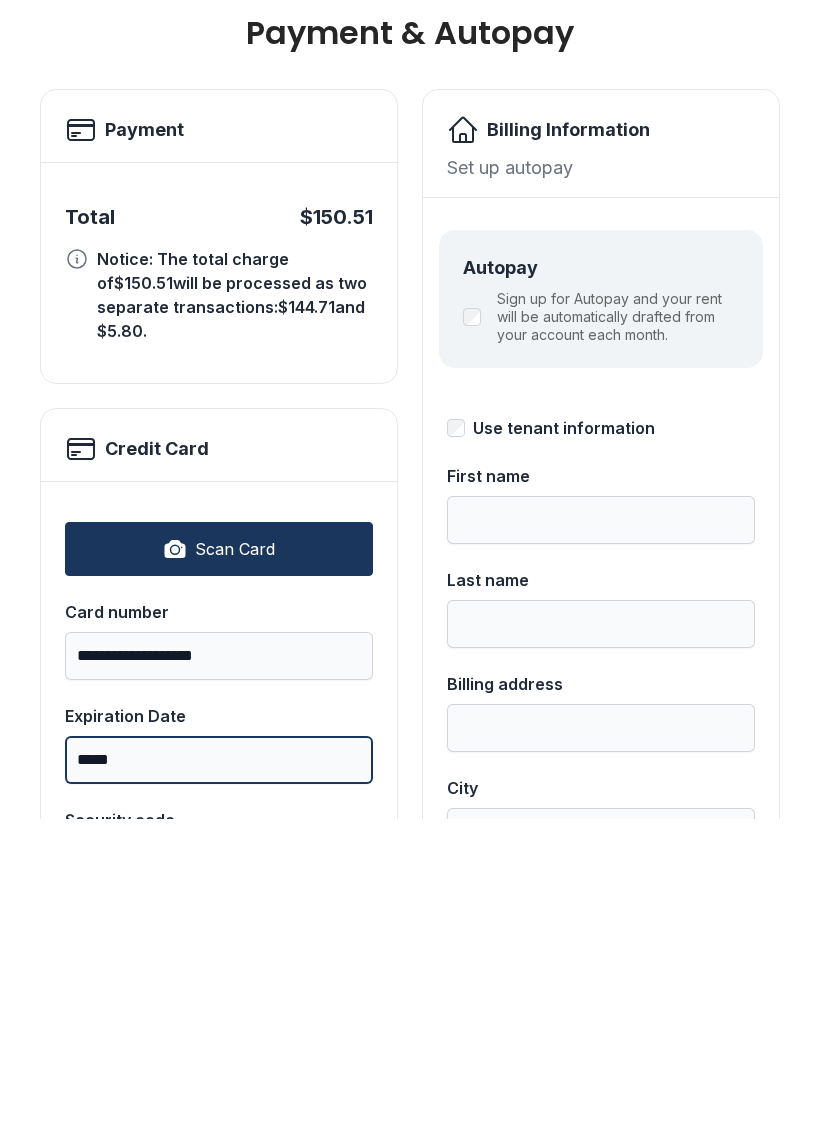 type on "*****" 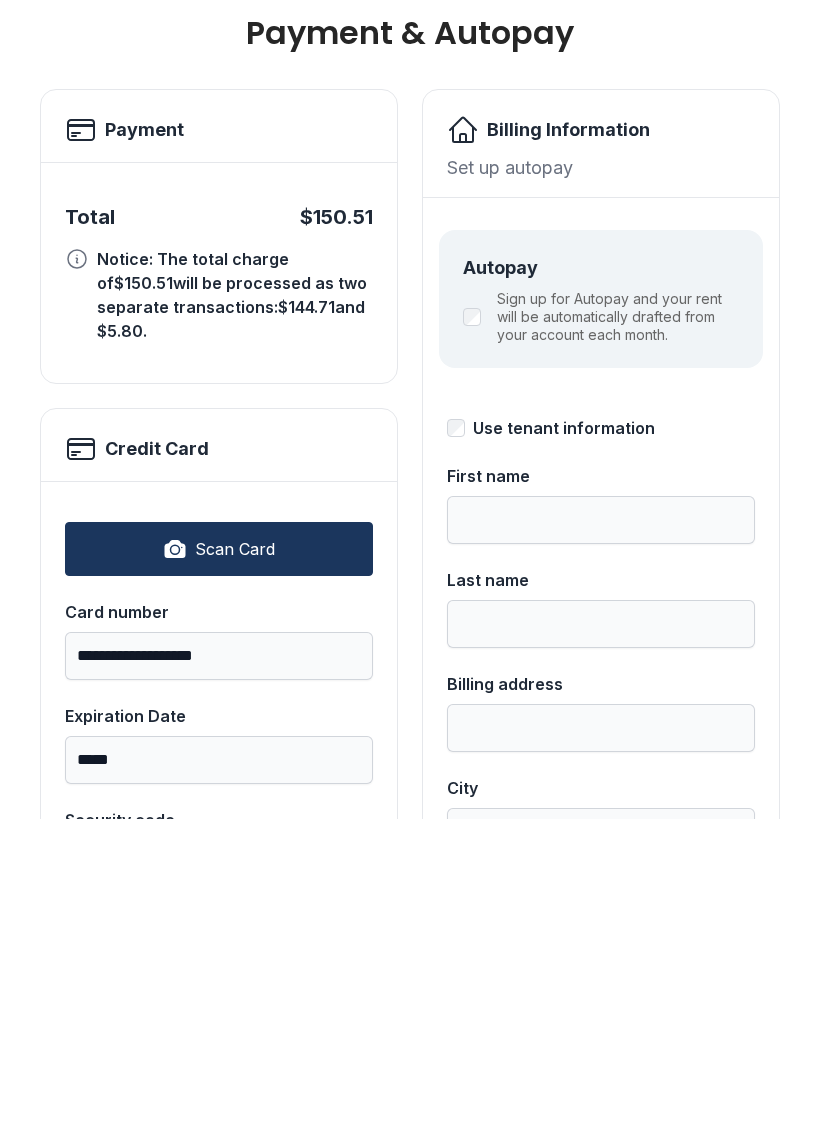 click on "Security code" at bounding box center (219, 1181) 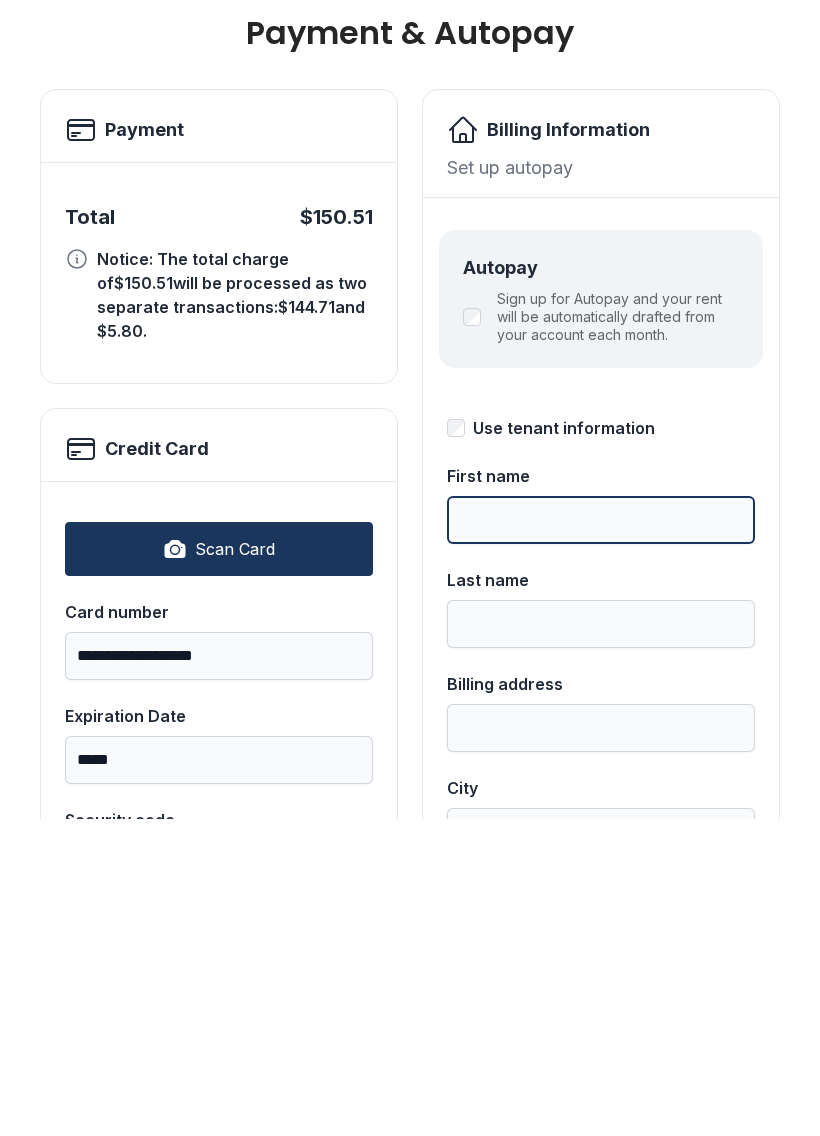click on "First name" at bounding box center (601, 837) 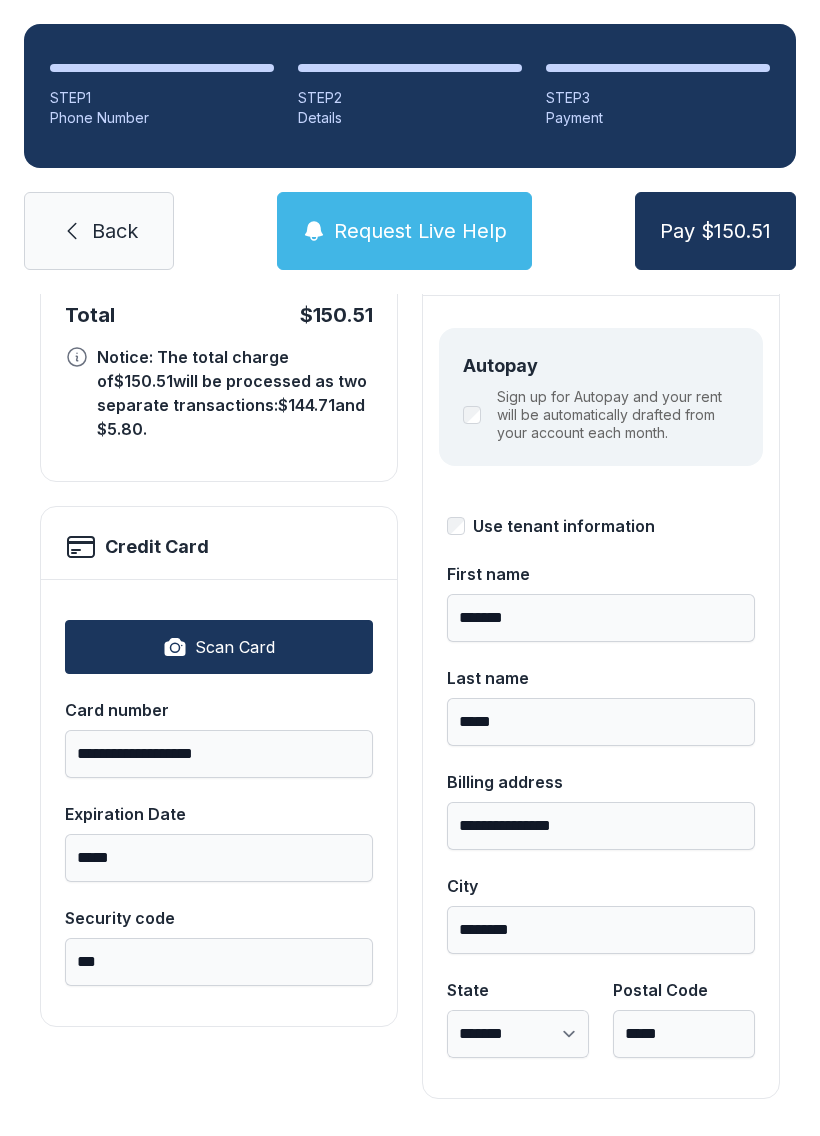 scroll, scrollTop: 218, scrollLeft: 0, axis: vertical 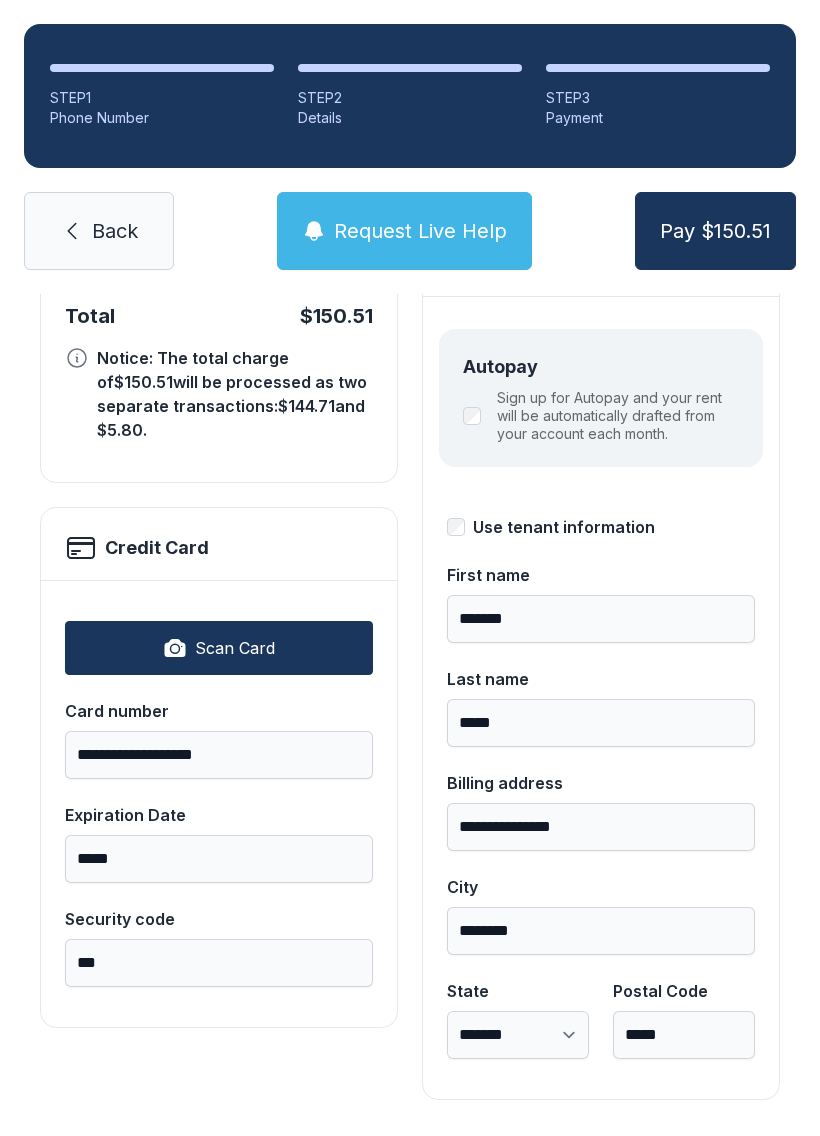 click on "**********" at bounding box center (601, 827) 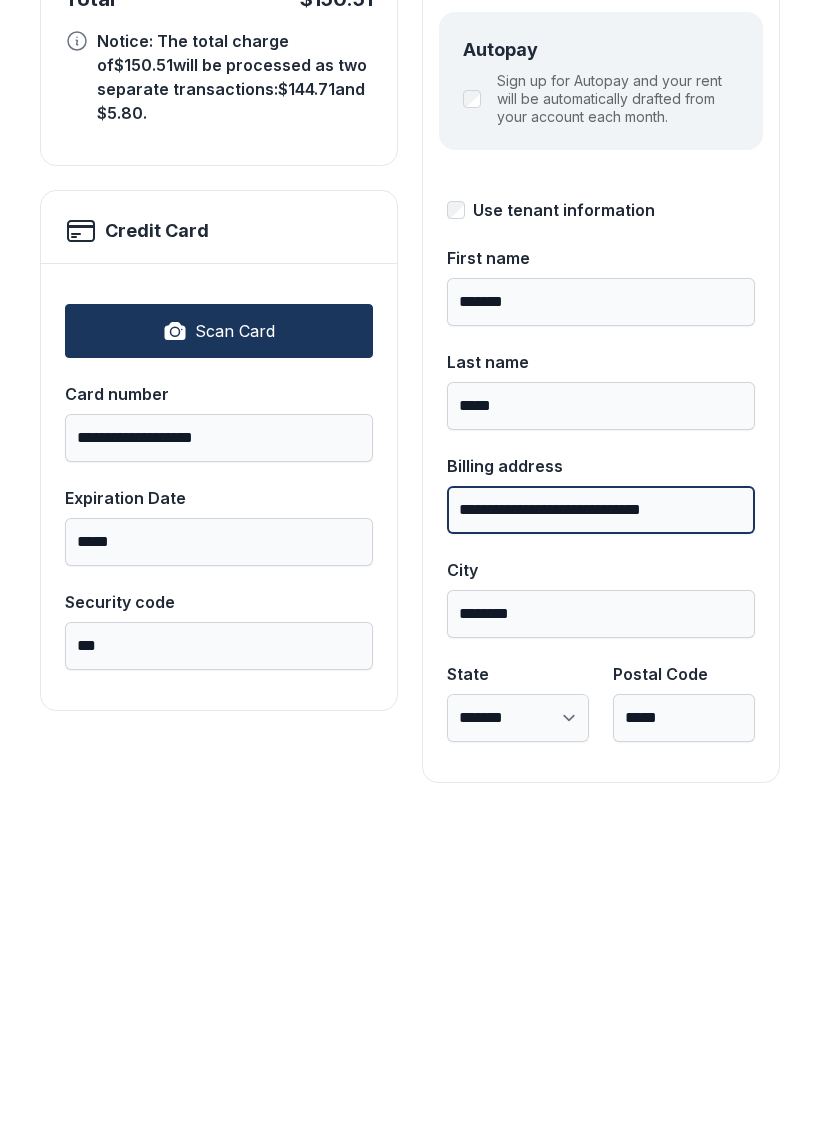 type on "**********" 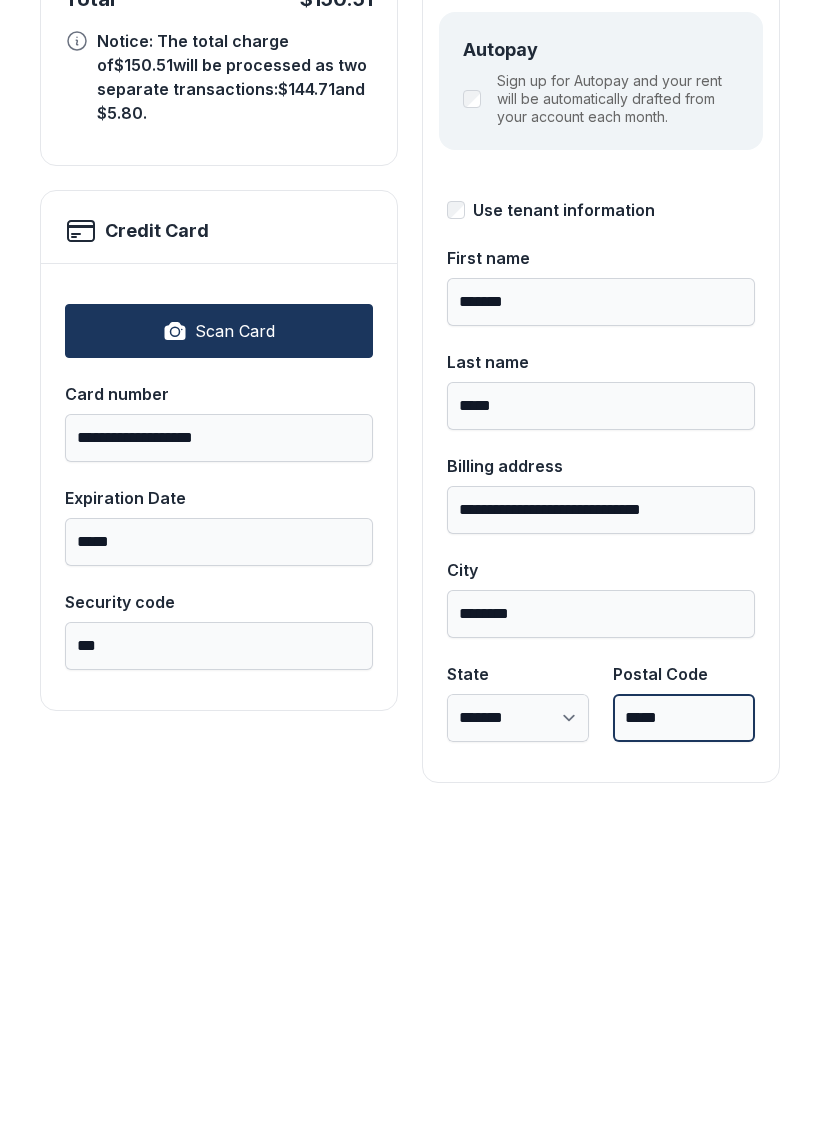 click on "*****" at bounding box center (684, 1035) 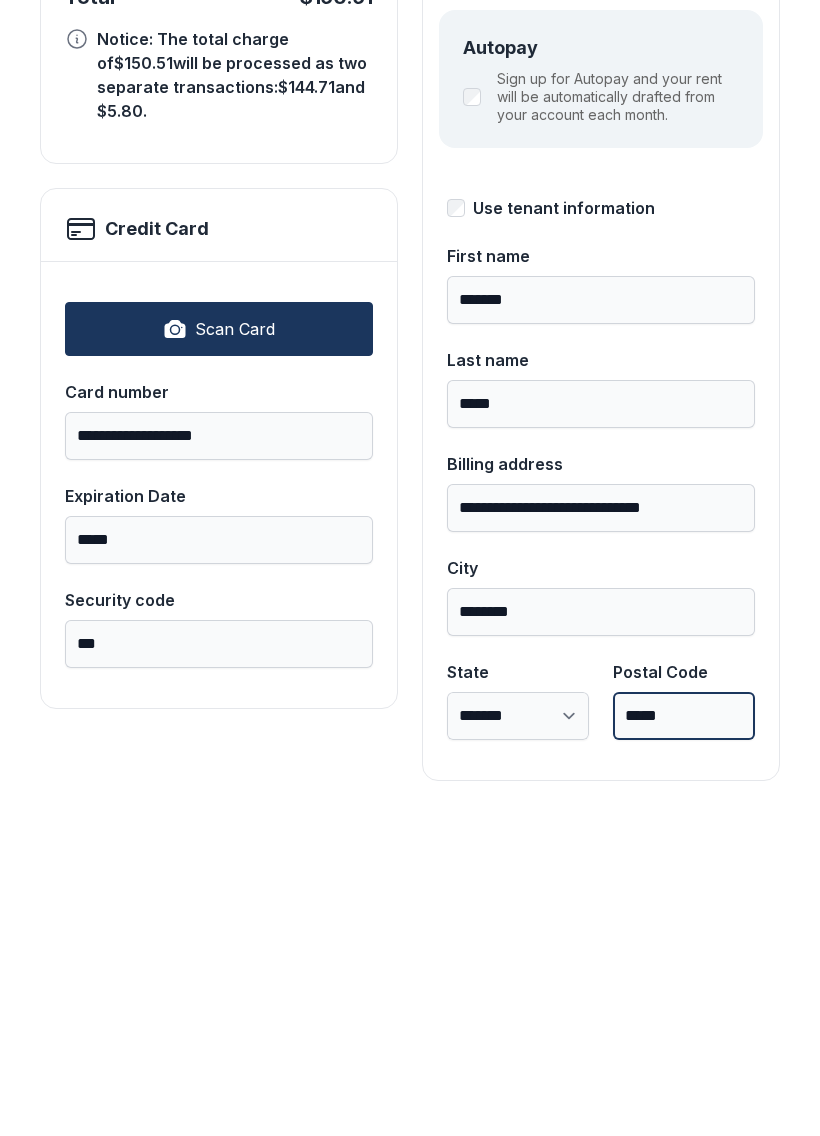 scroll, scrollTop: 218, scrollLeft: 0, axis: vertical 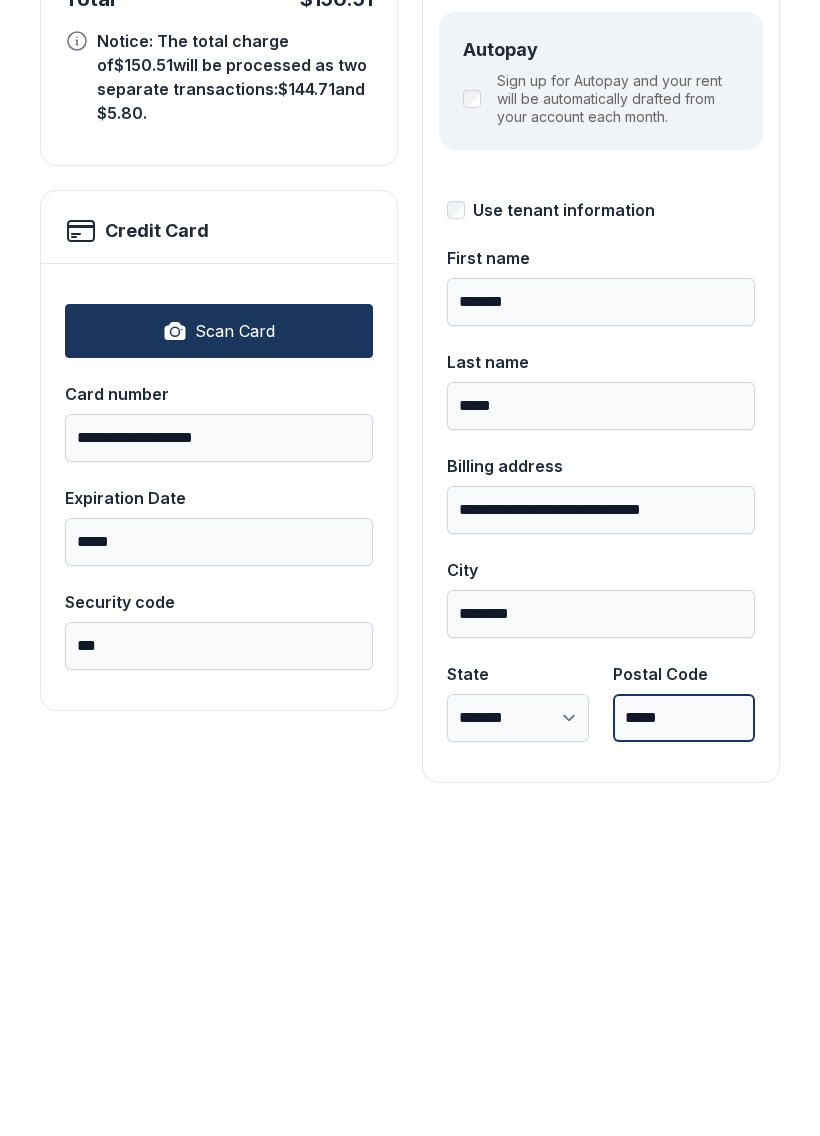 type on "*****" 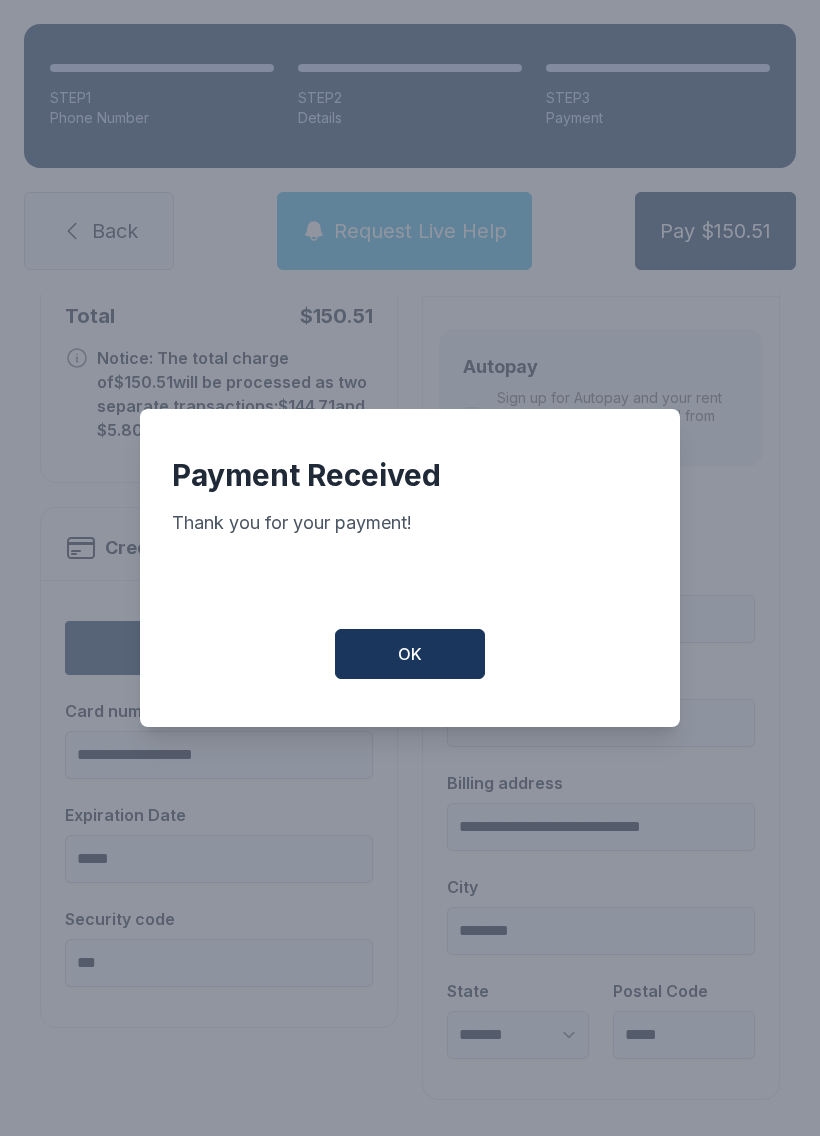 click on "OK" at bounding box center [410, 654] 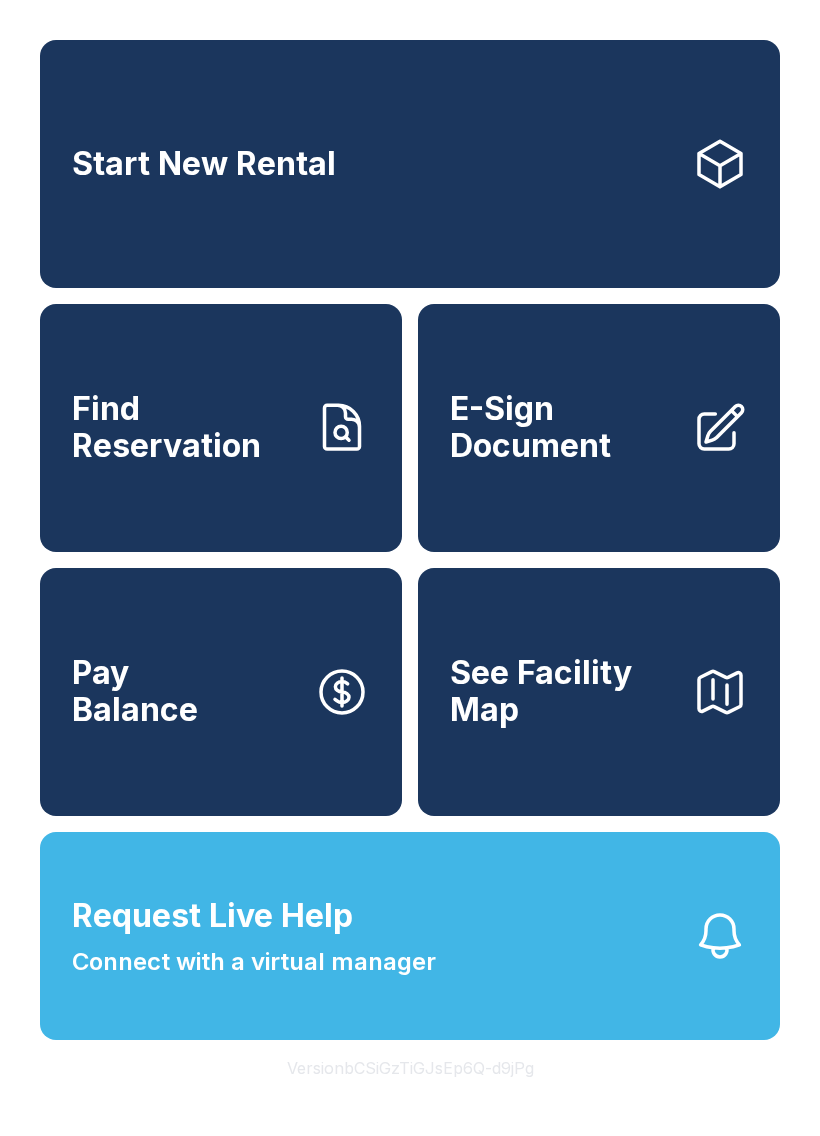 click on "Request Live Help Connect with a virtual manager" at bounding box center [410, 936] 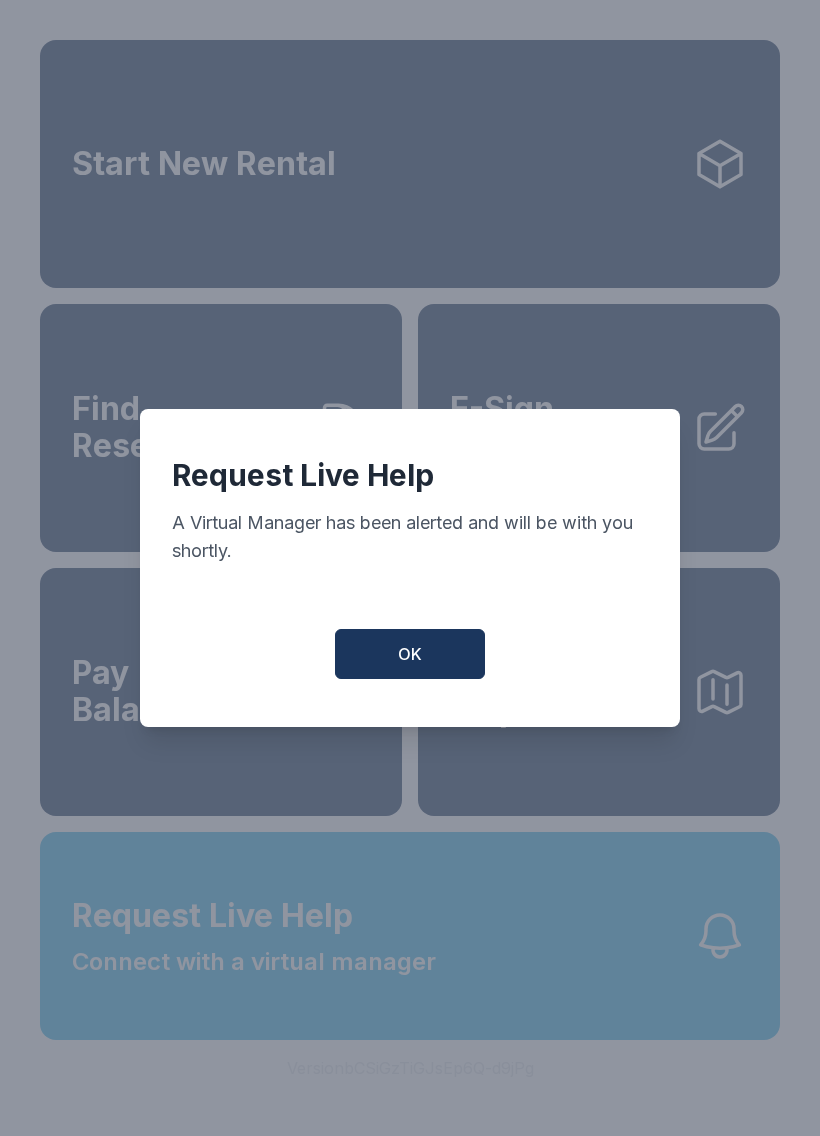 click on "OK" at bounding box center (410, 654) 